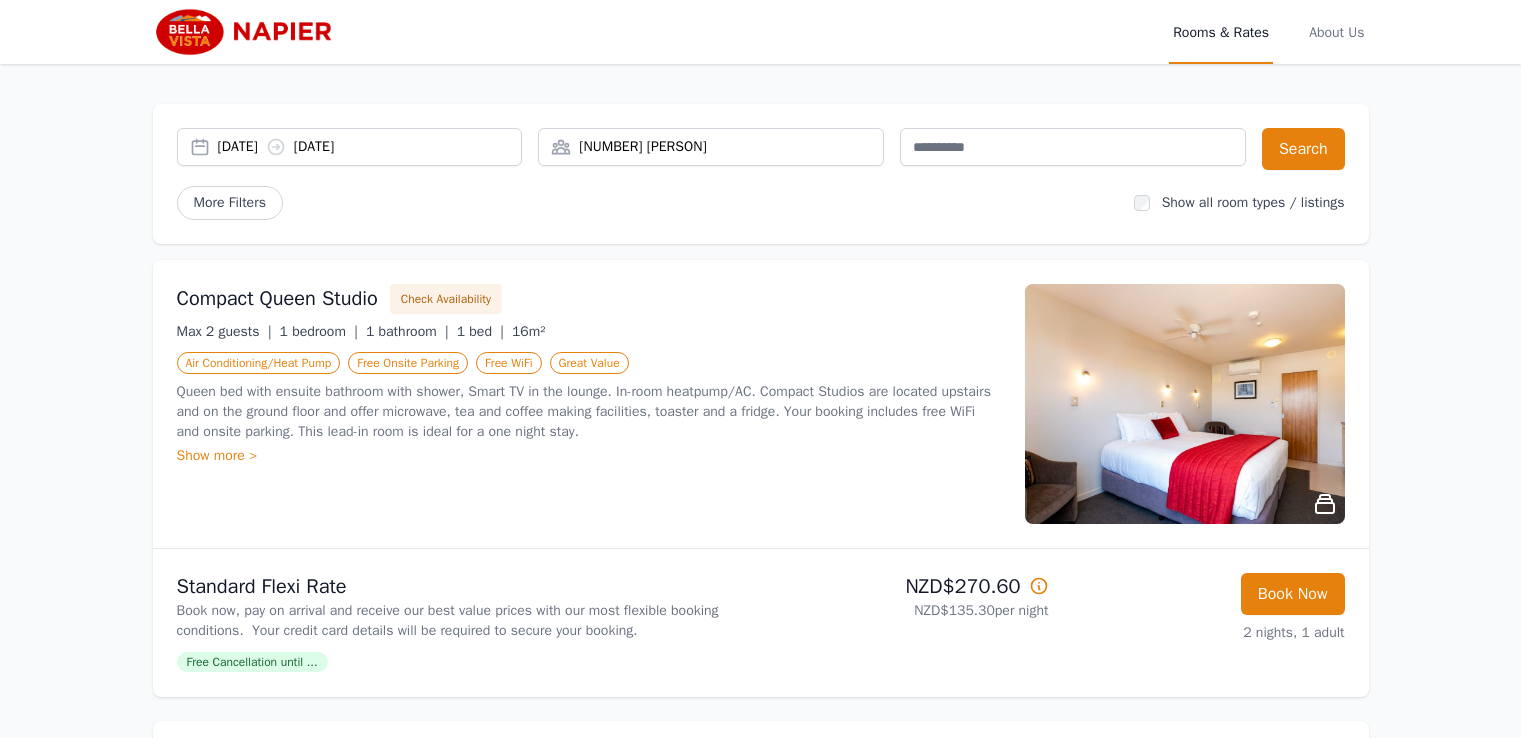 scroll, scrollTop: 316, scrollLeft: 0, axis: vertical 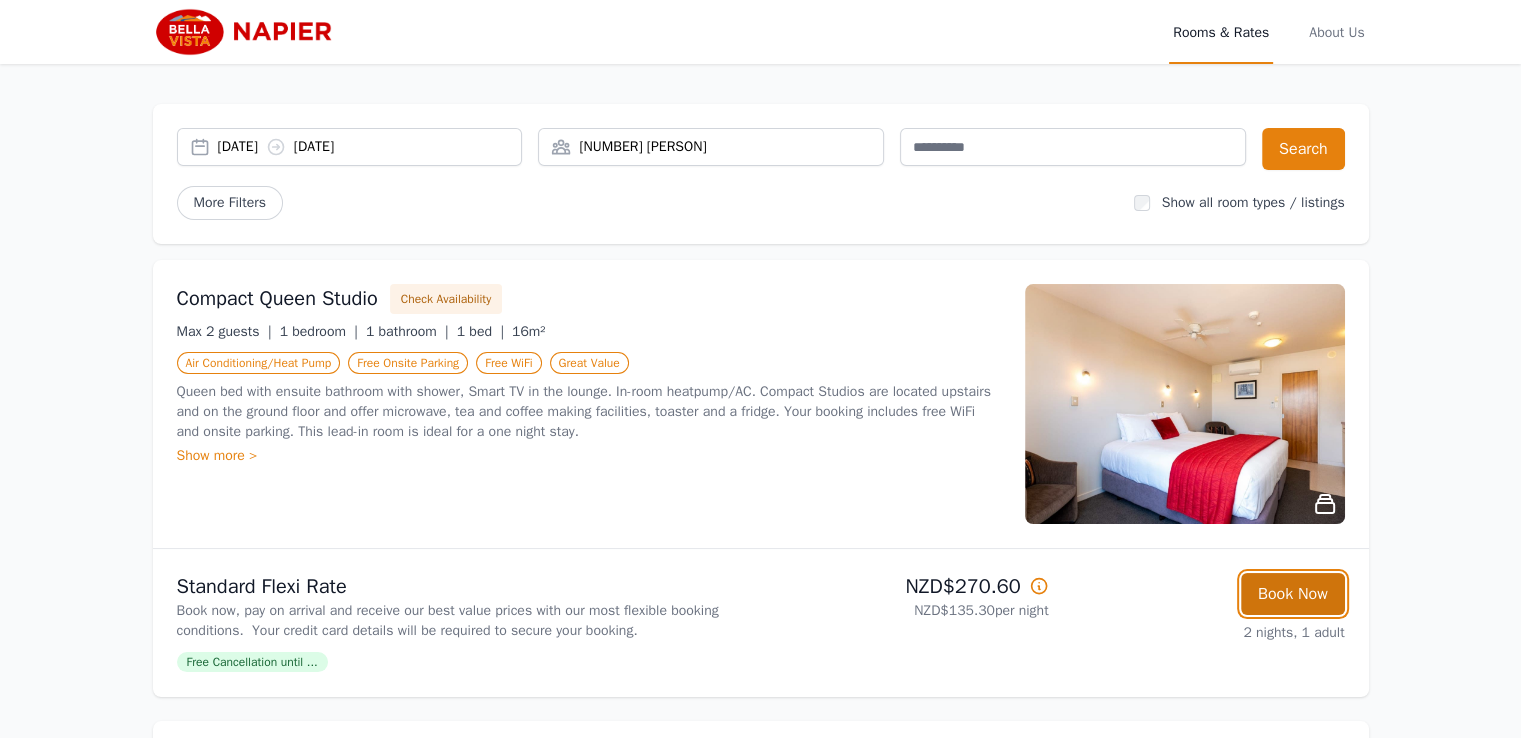 click on "Book Now" at bounding box center (1293, 594) 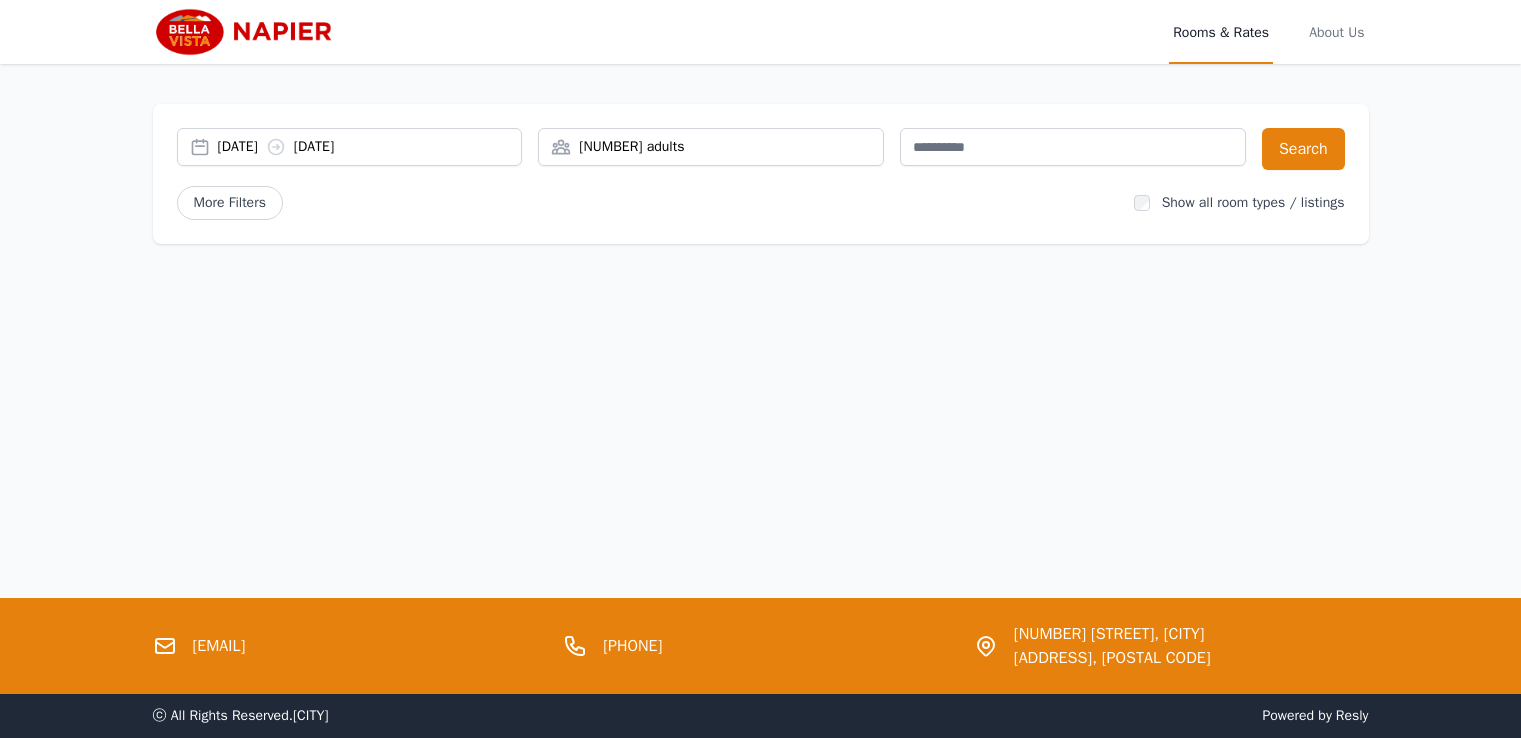 scroll, scrollTop: 0, scrollLeft: 0, axis: both 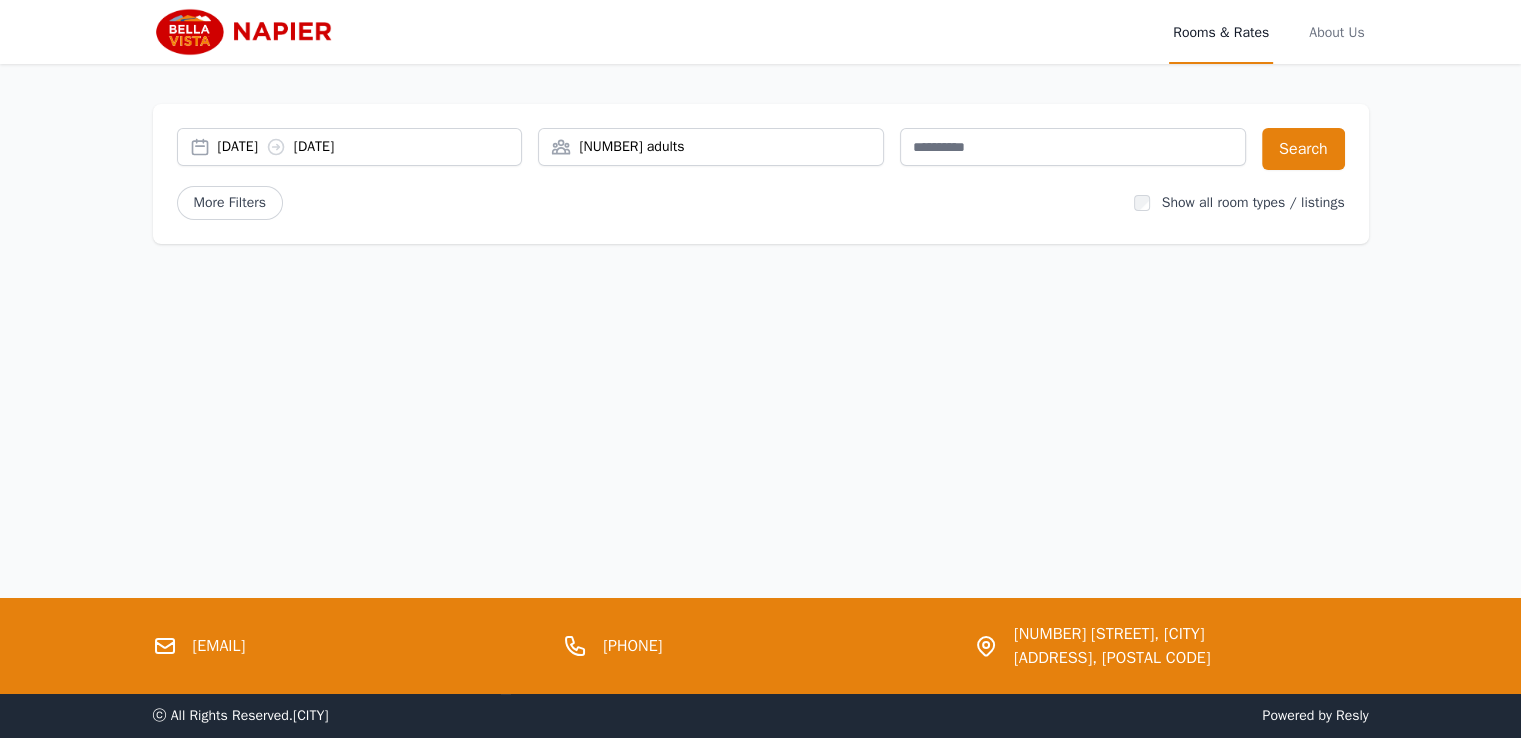click at bounding box center (276, 147) 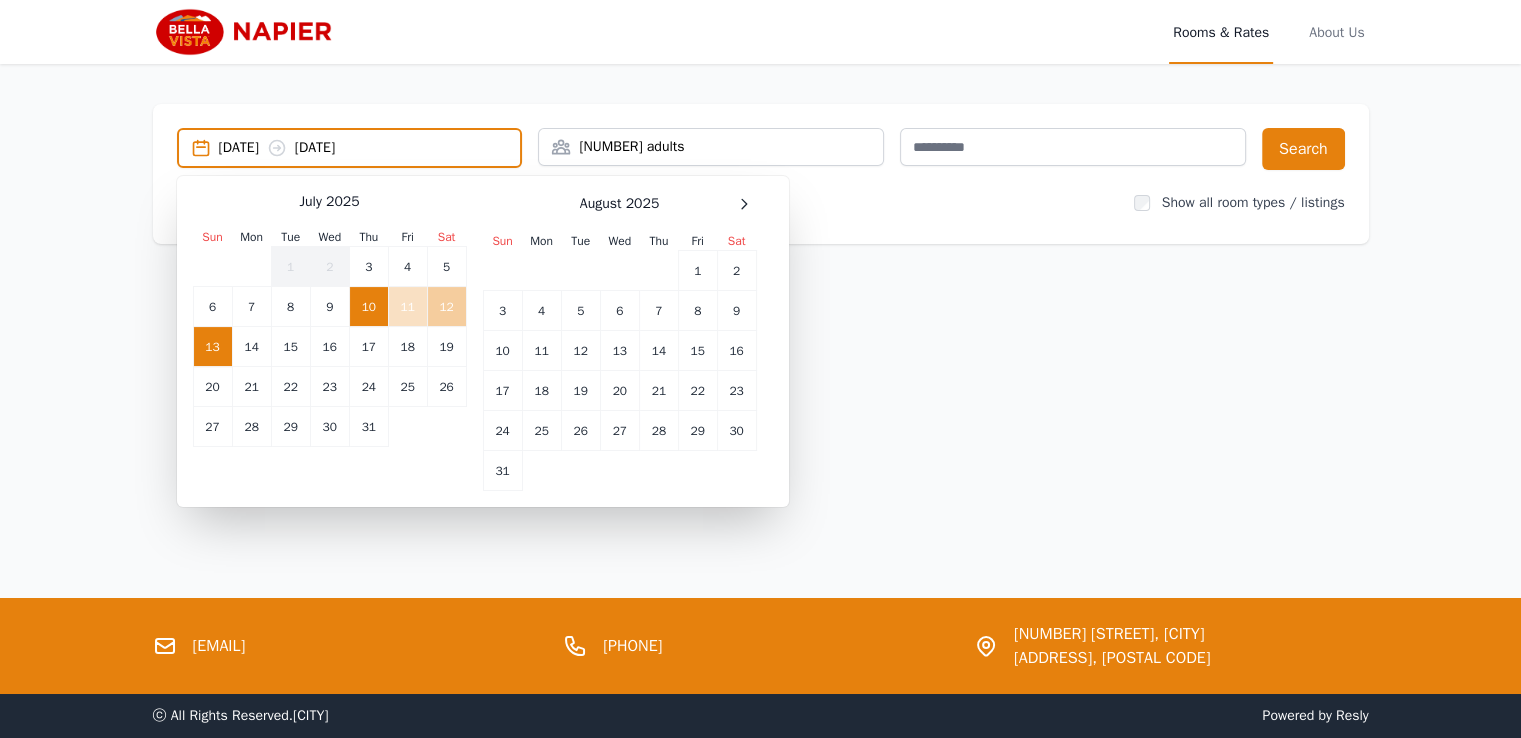 click on "12" at bounding box center [446, 307] 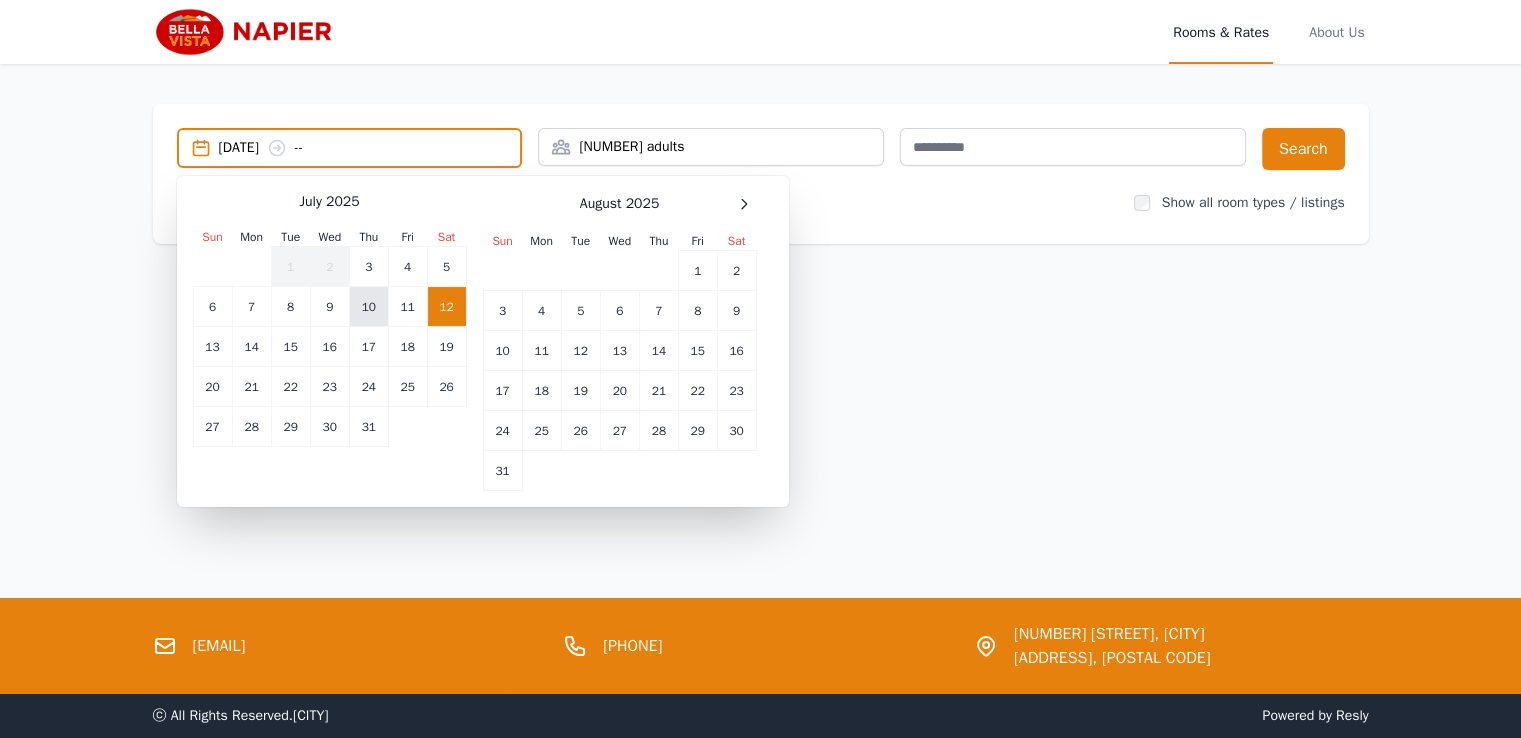 click on "10" at bounding box center [368, 267] 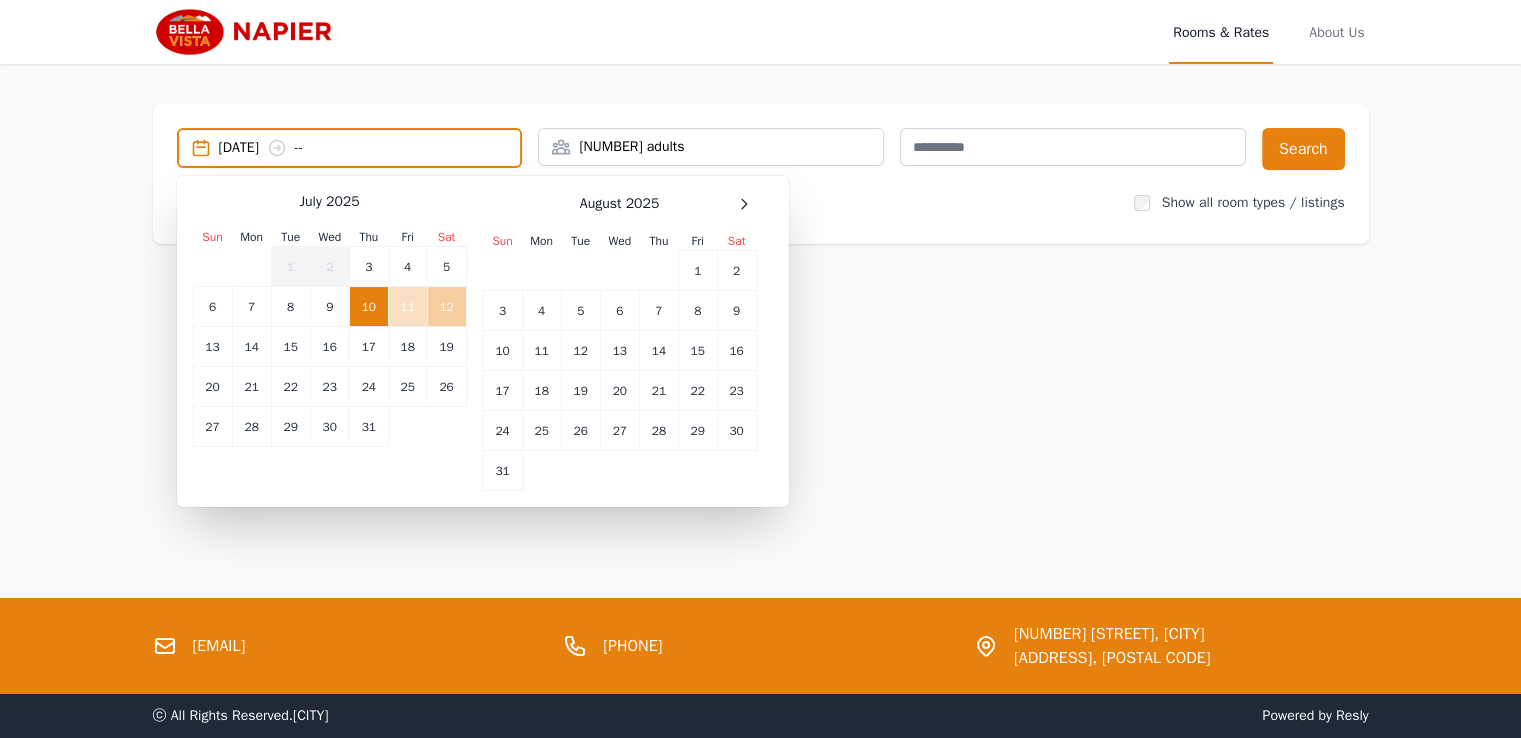 click on "12" at bounding box center (446, 307) 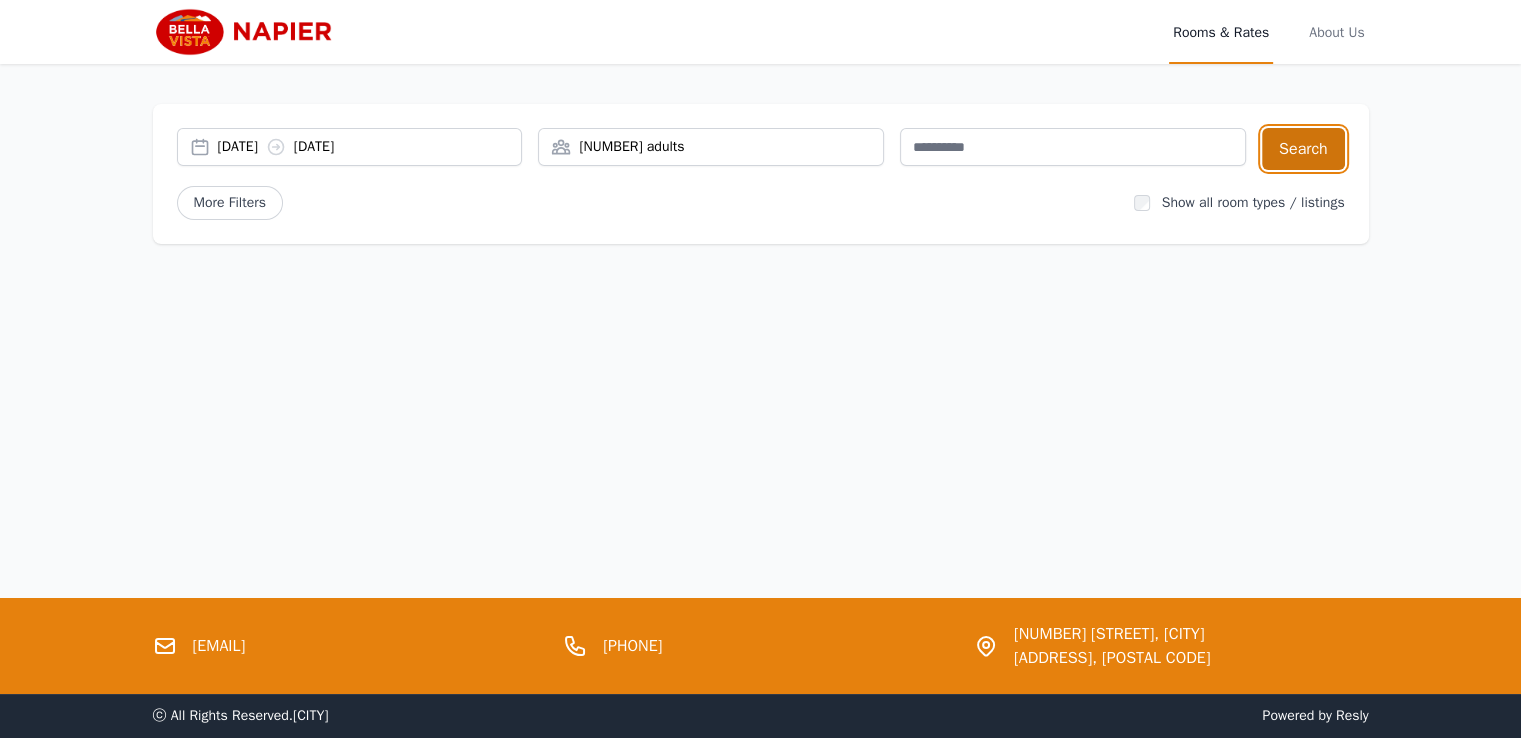 click on "Search" at bounding box center [1303, 149] 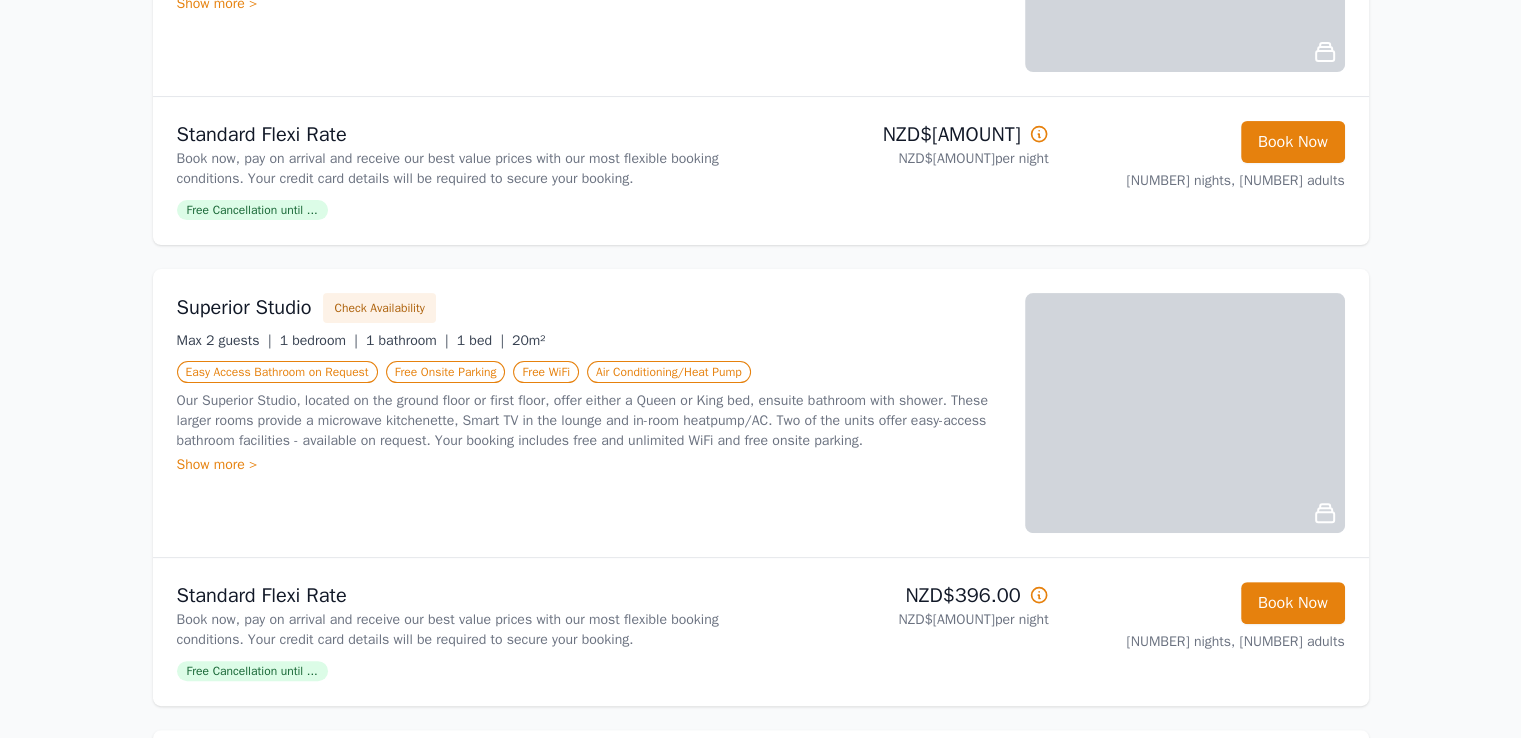 scroll, scrollTop: 400, scrollLeft: 0, axis: vertical 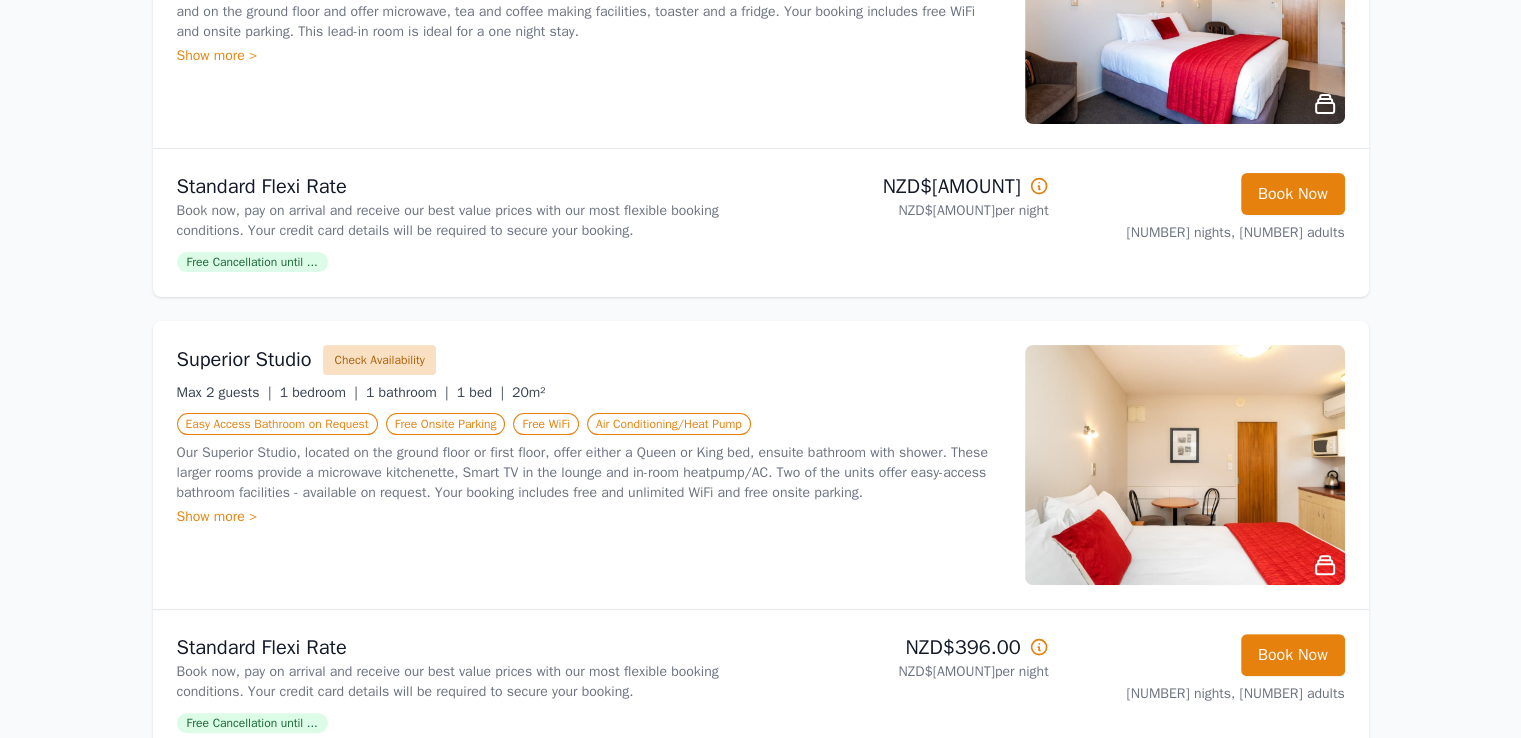 click on "Check Availability" at bounding box center (379, 360) 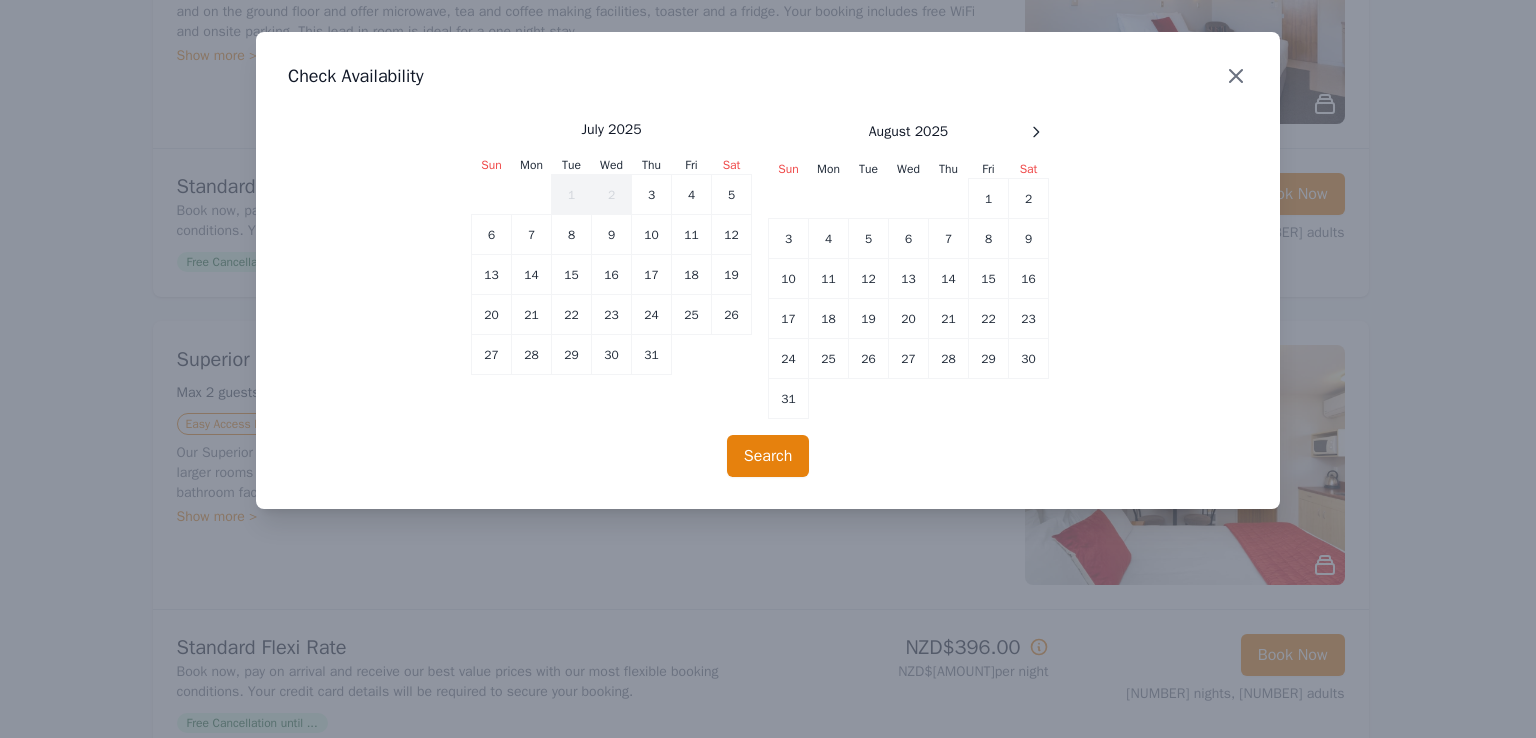 click at bounding box center (1236, 76) 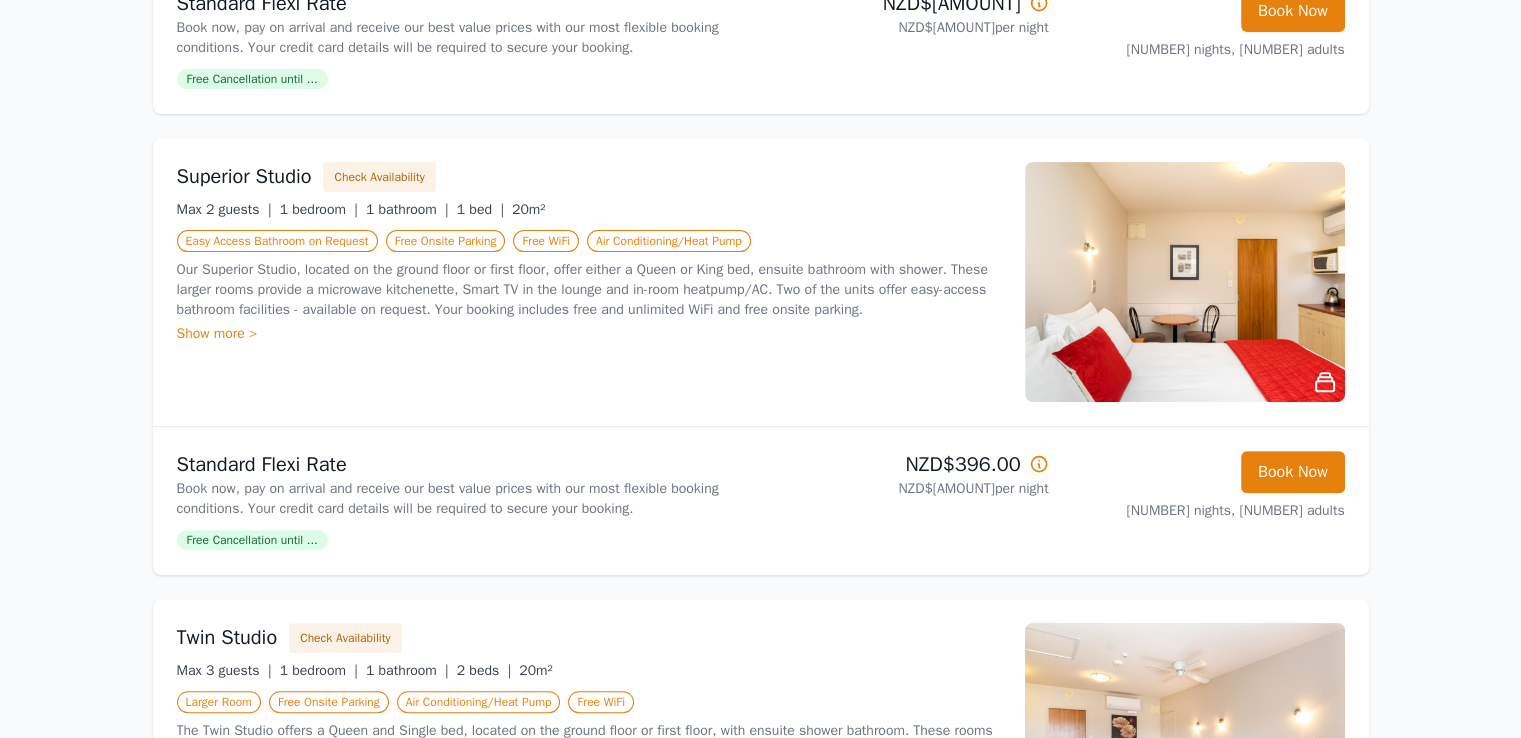 scroll, scrollTop: 600, scrollLeft: 0, axis: vertical 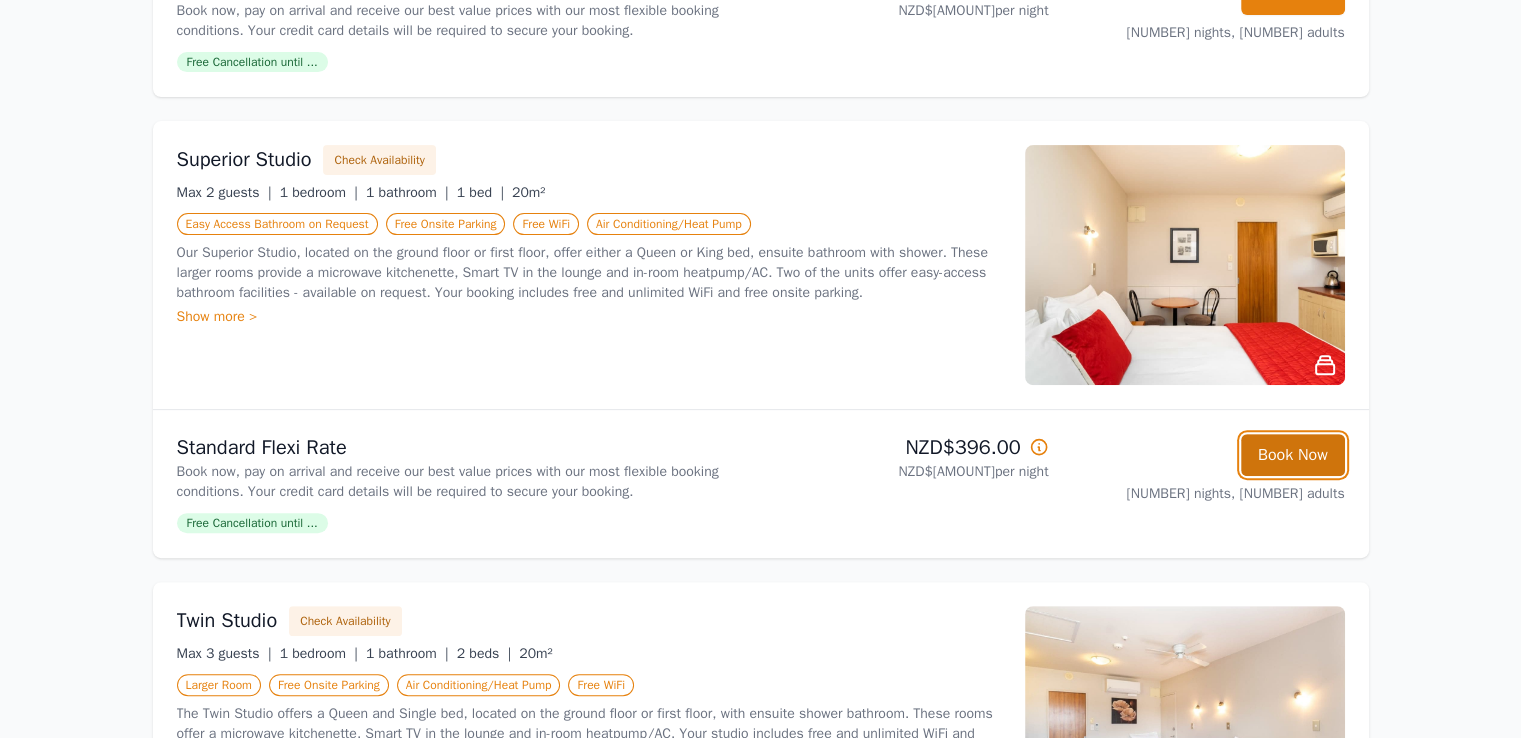 click on "Book Now" at bounding box center [1293, 455] 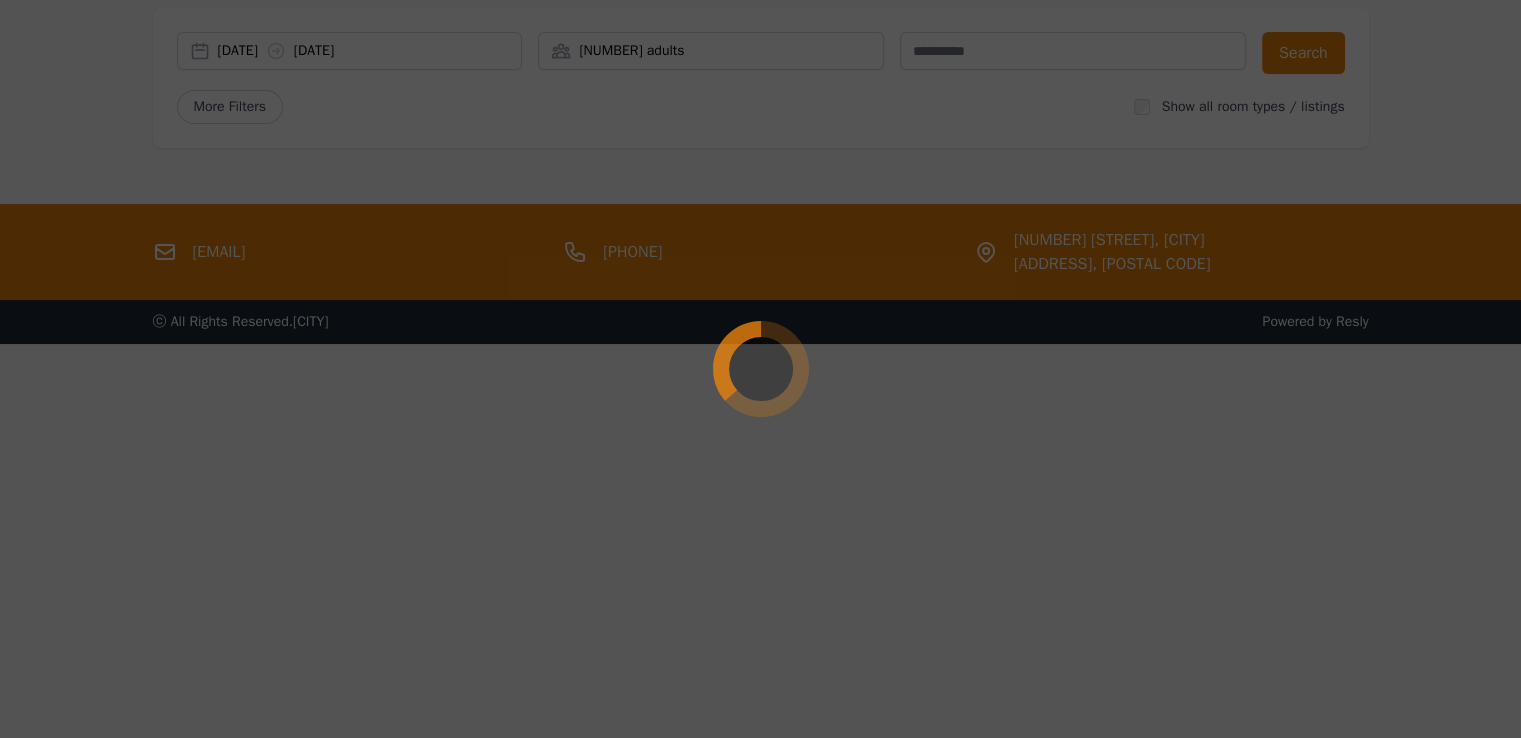 scroll, scrollTop: 96, scrollLeft: 0, axis: vertical 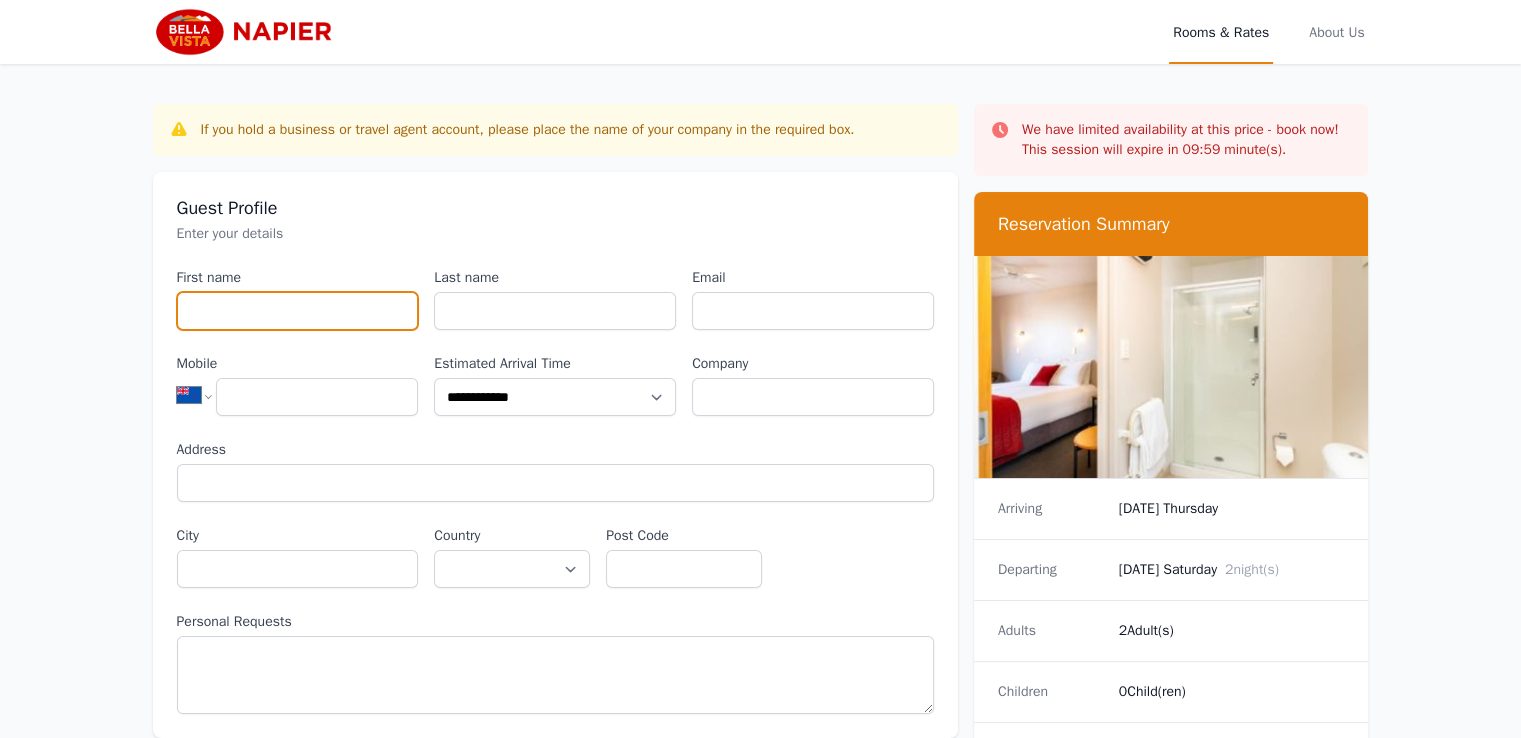 click on "First name" at bounding box center [298, 311] 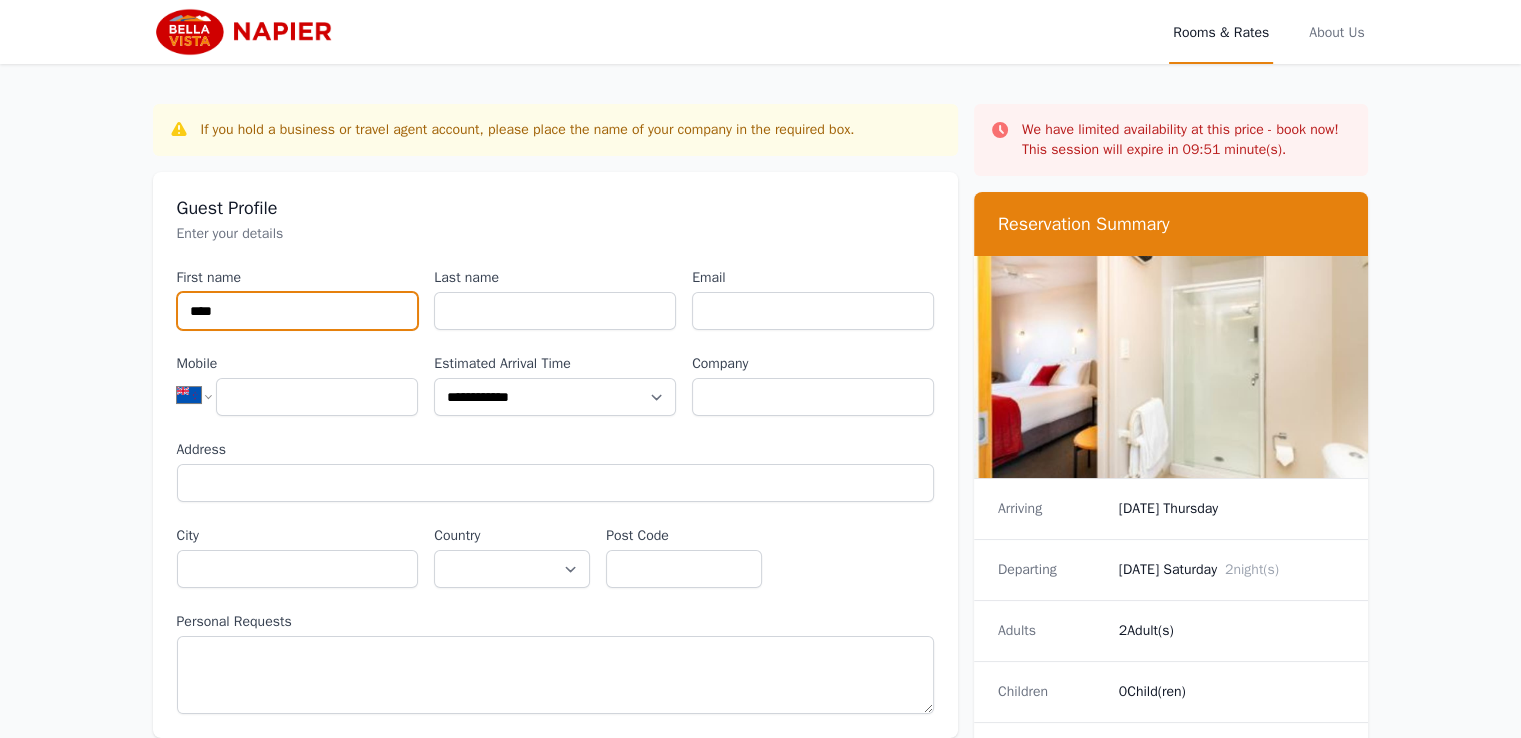 type on "***" 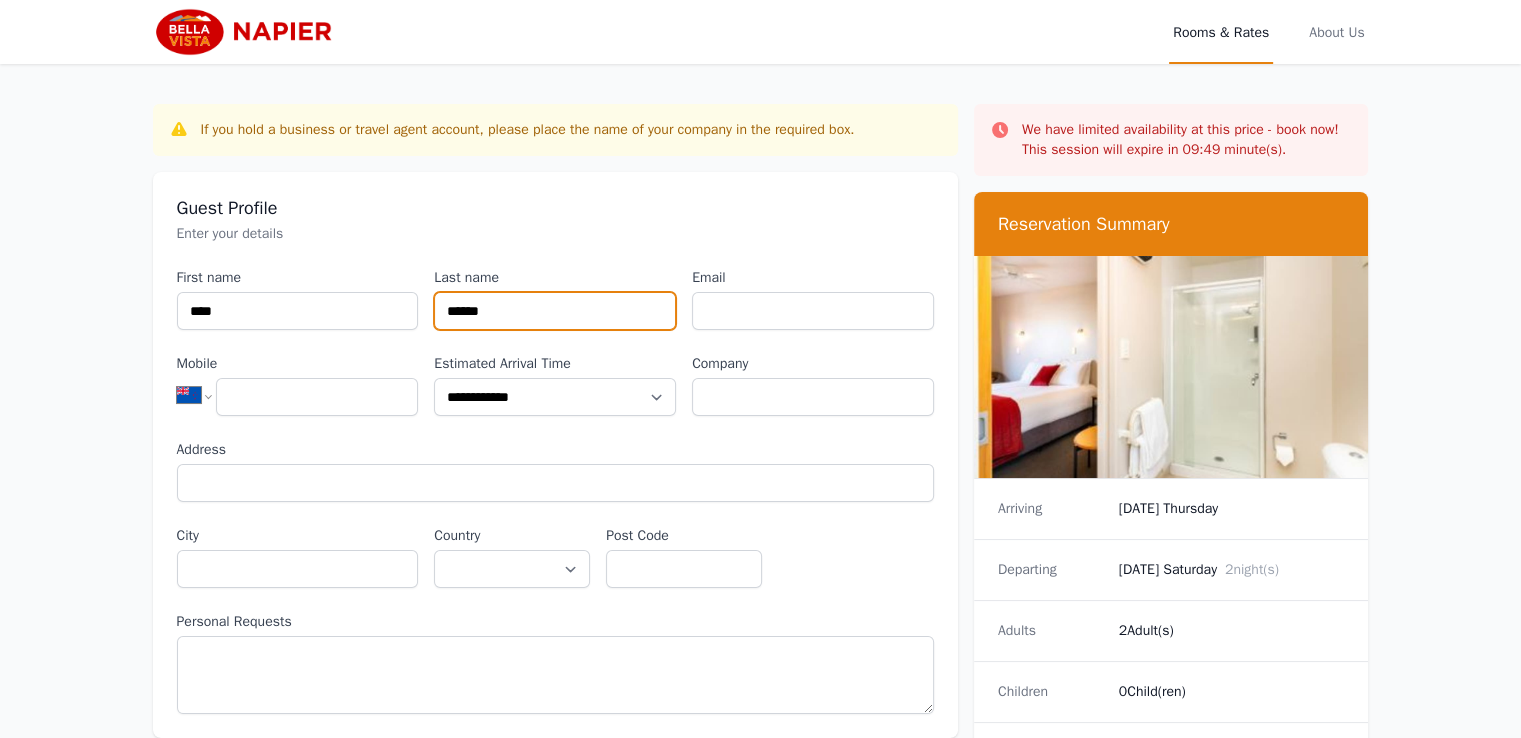 type on "******" 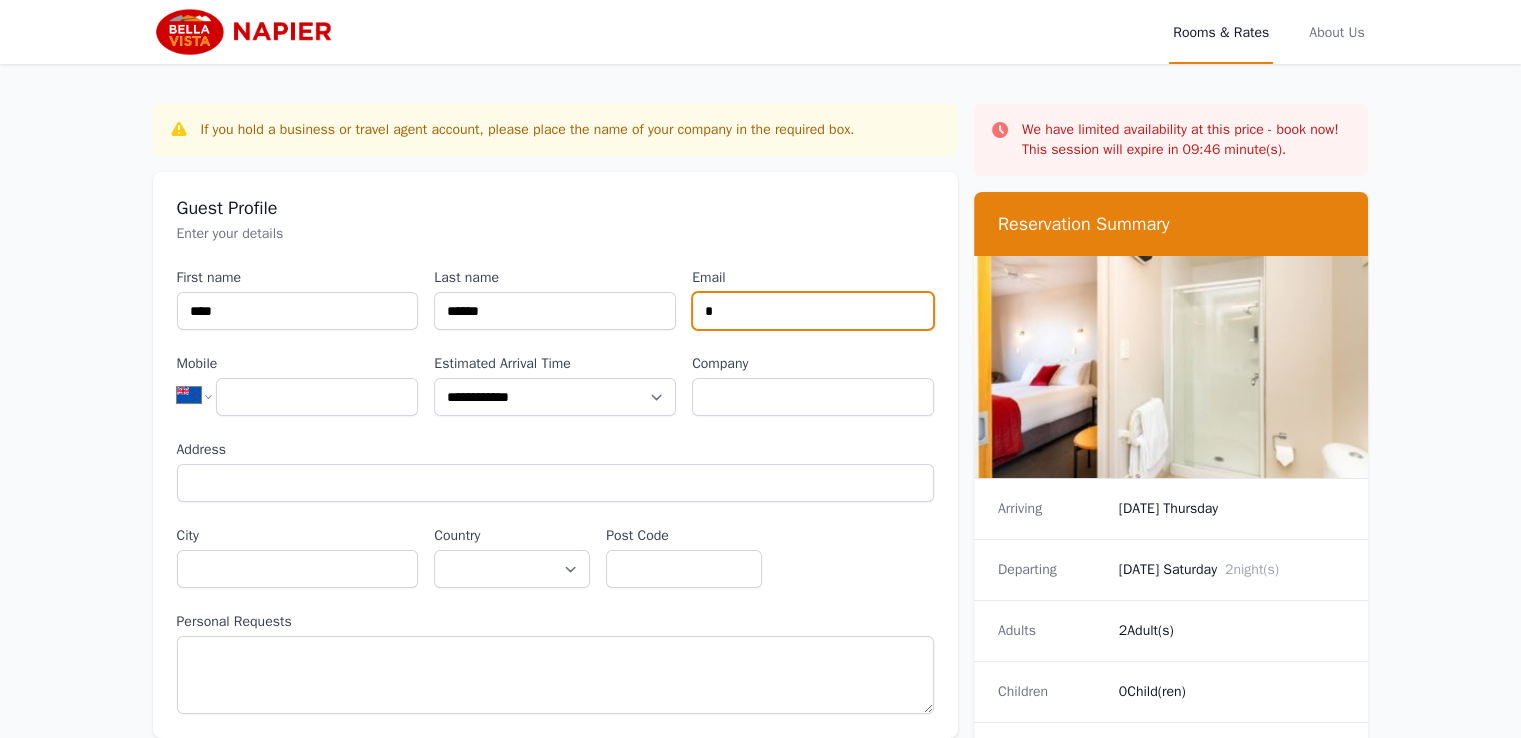 type on "**********" 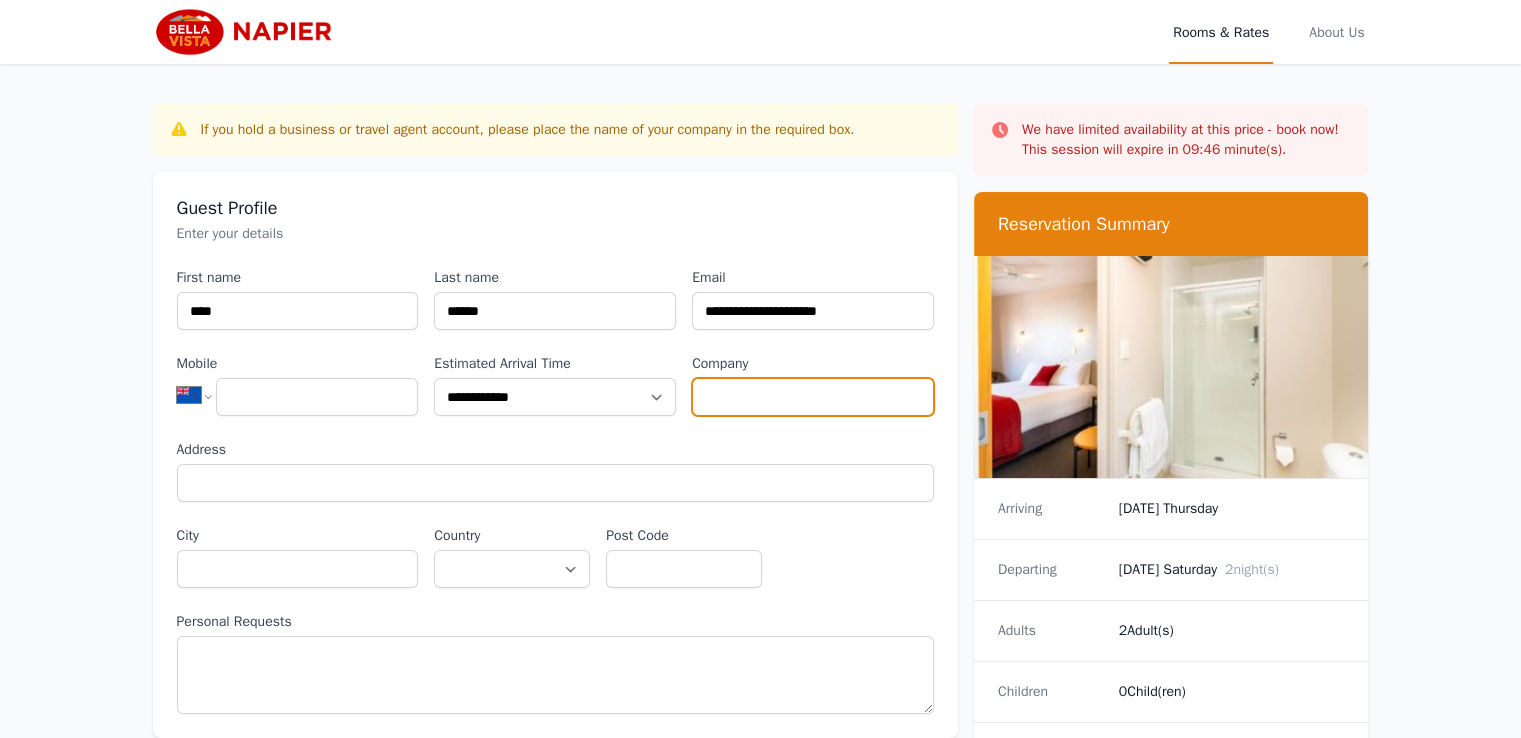 type on "**********" 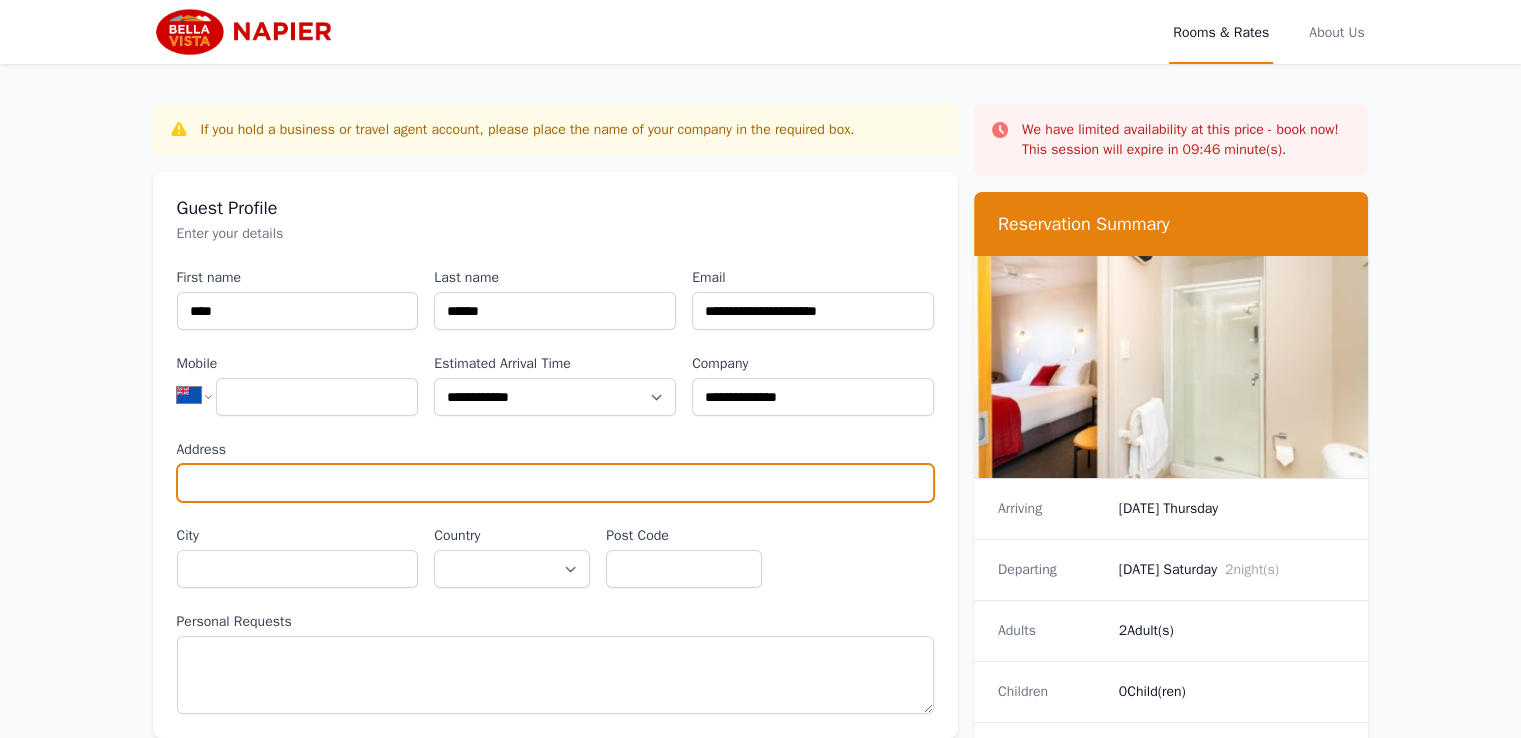 type on "**********" 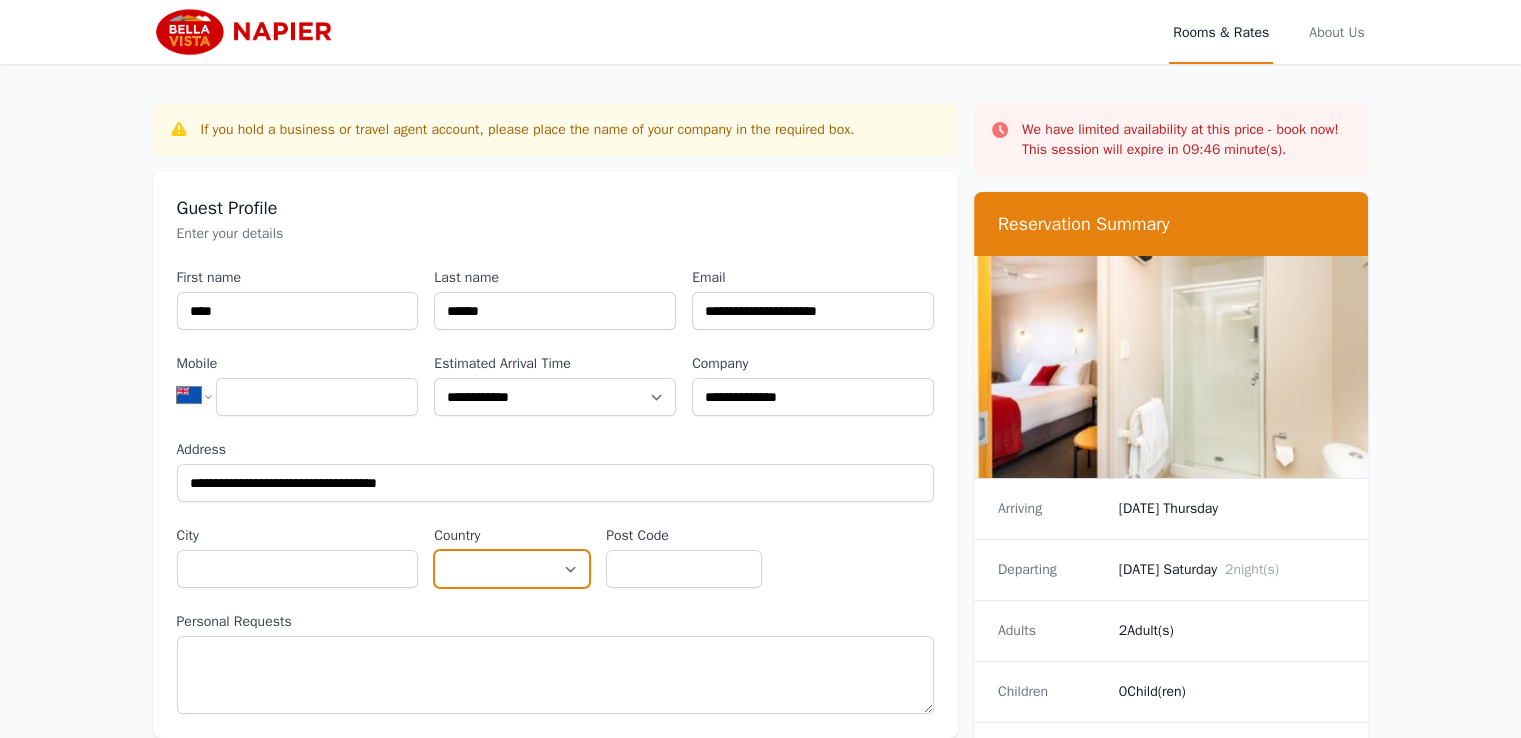 select on "**********" 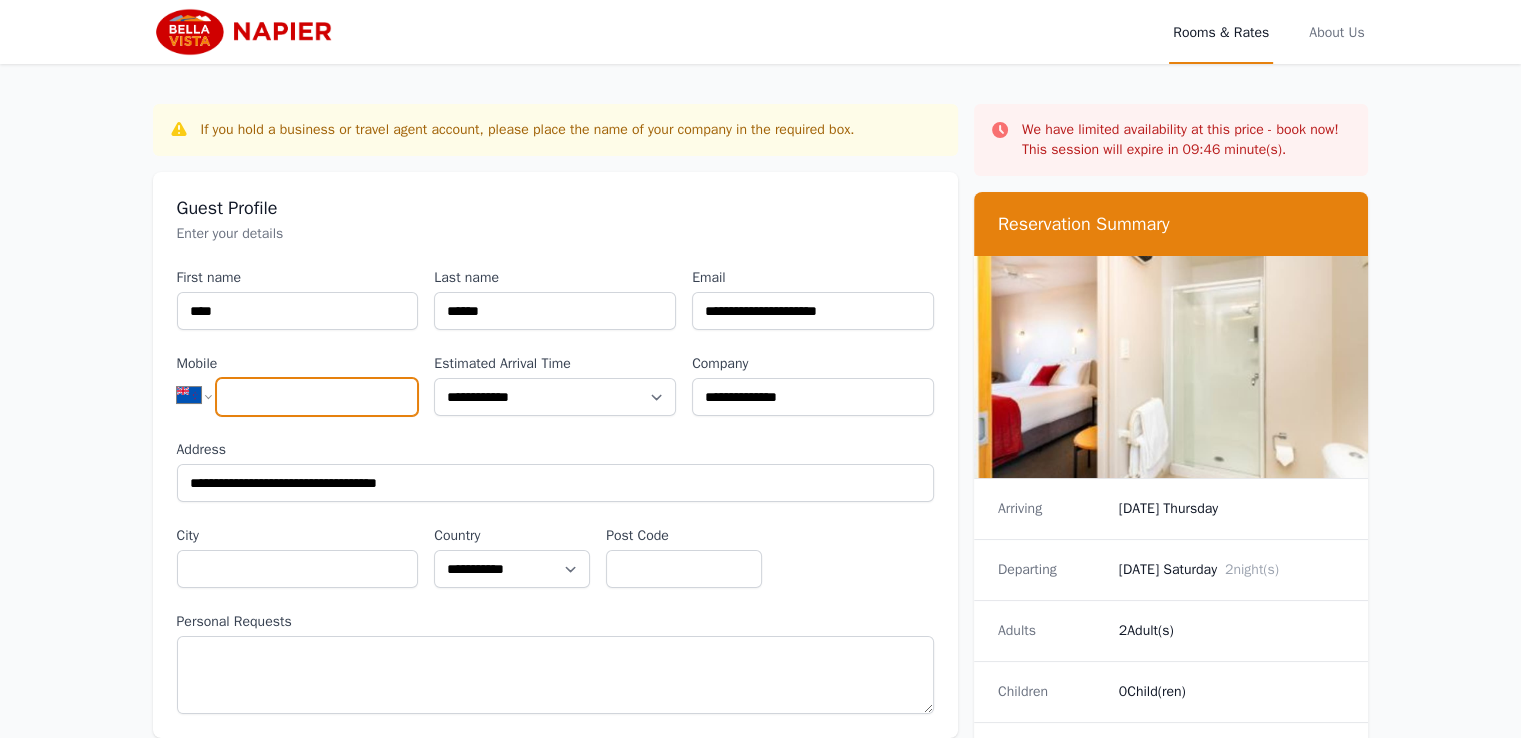 click on "Mobile" at bounding box center [317, 397] 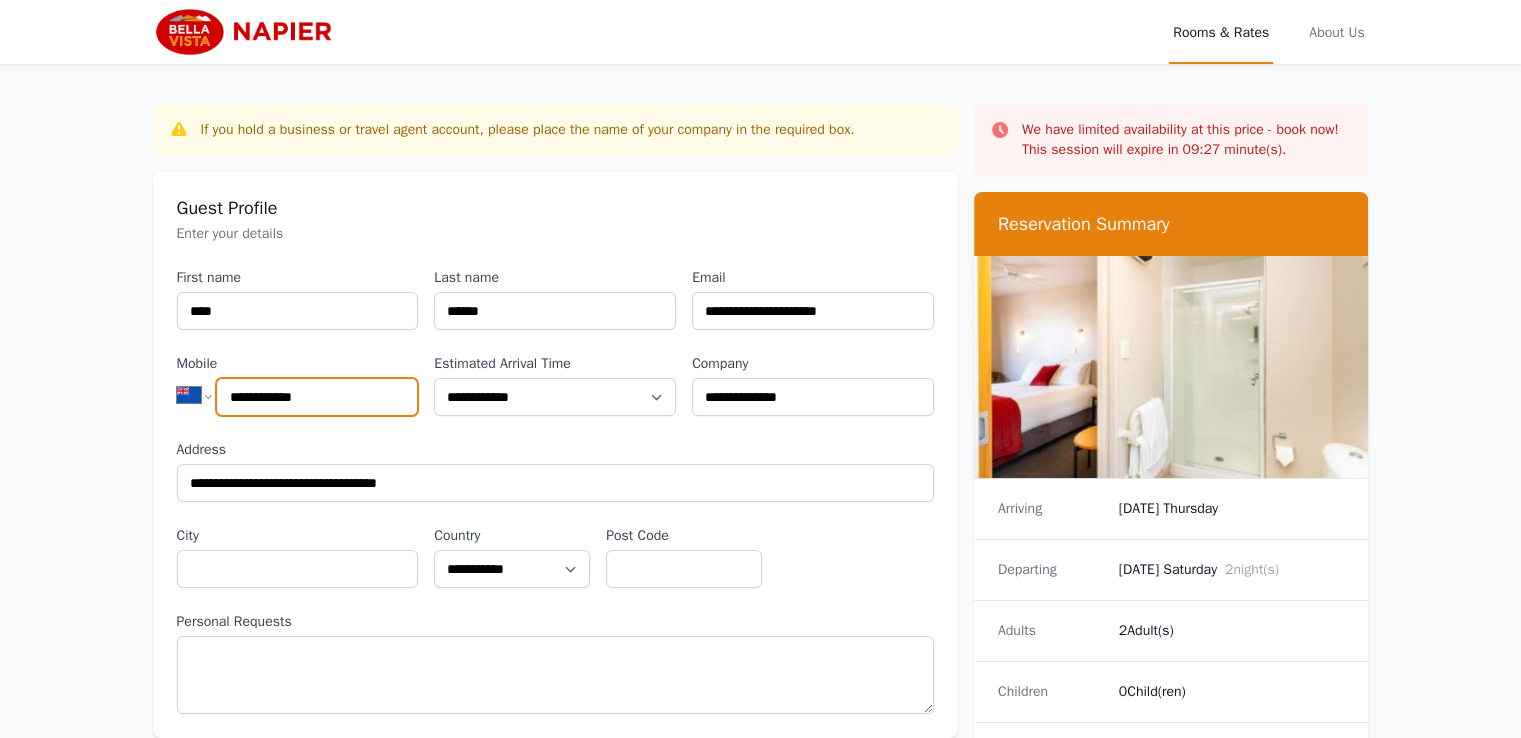 type on "**********" 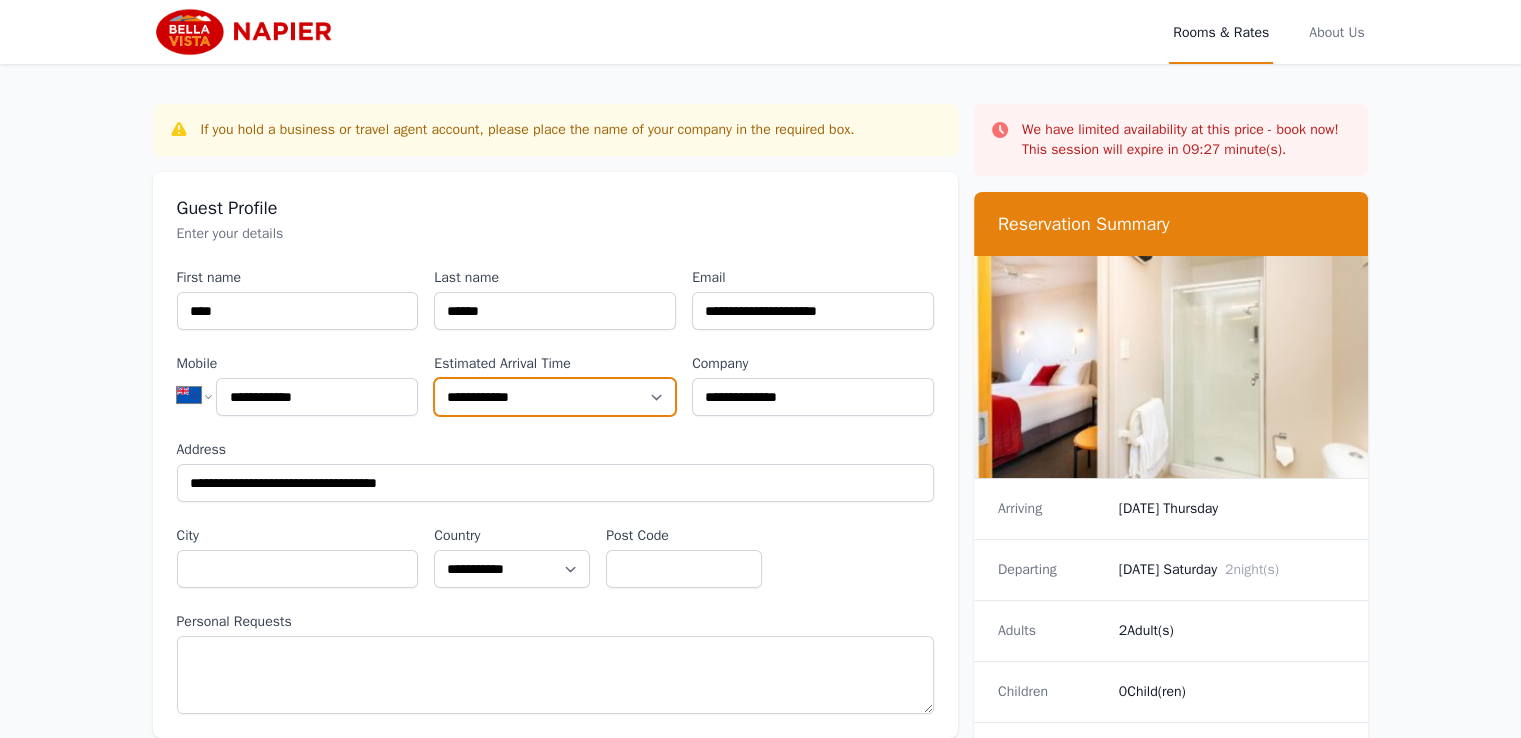 click on "Card number" at bounding box center (555, 397) 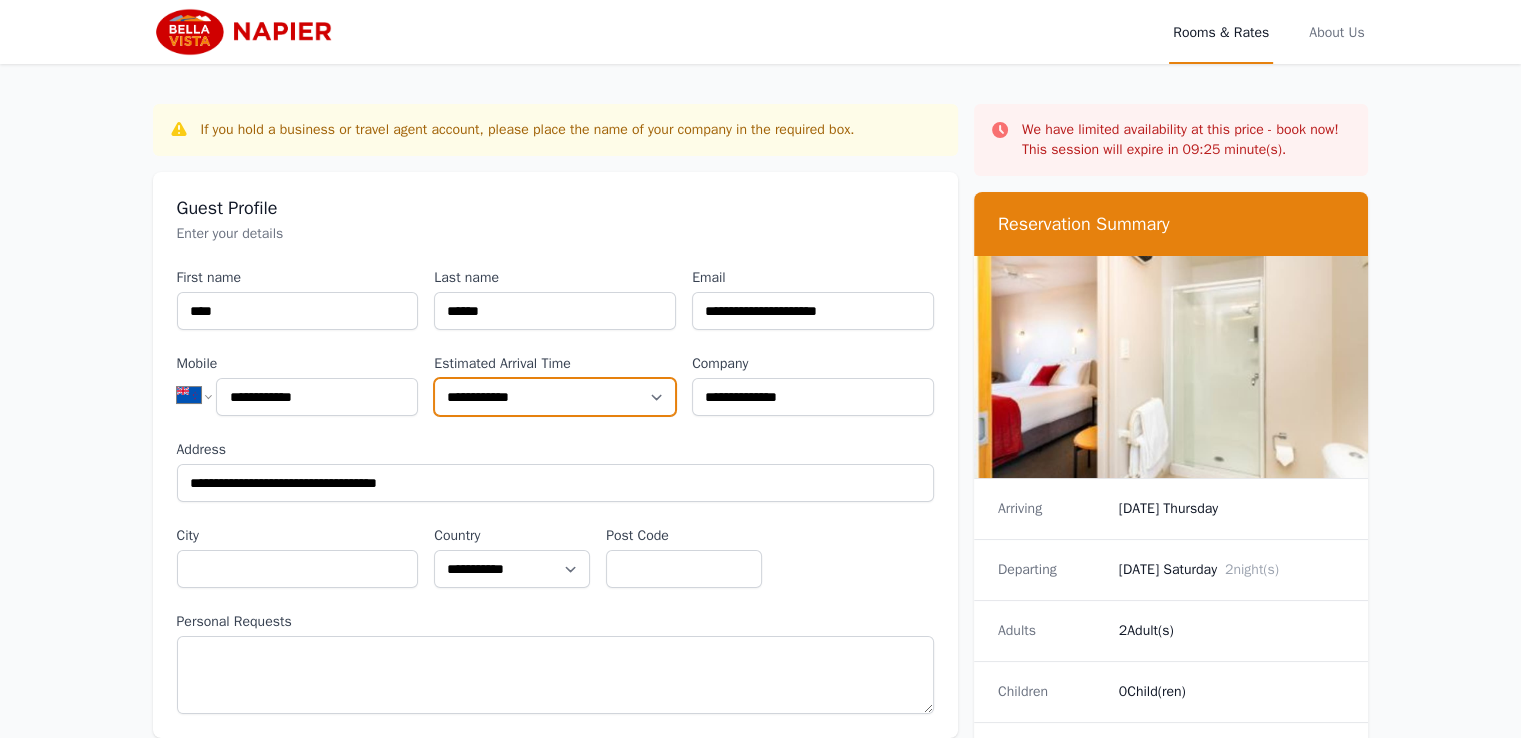 select on "**********" 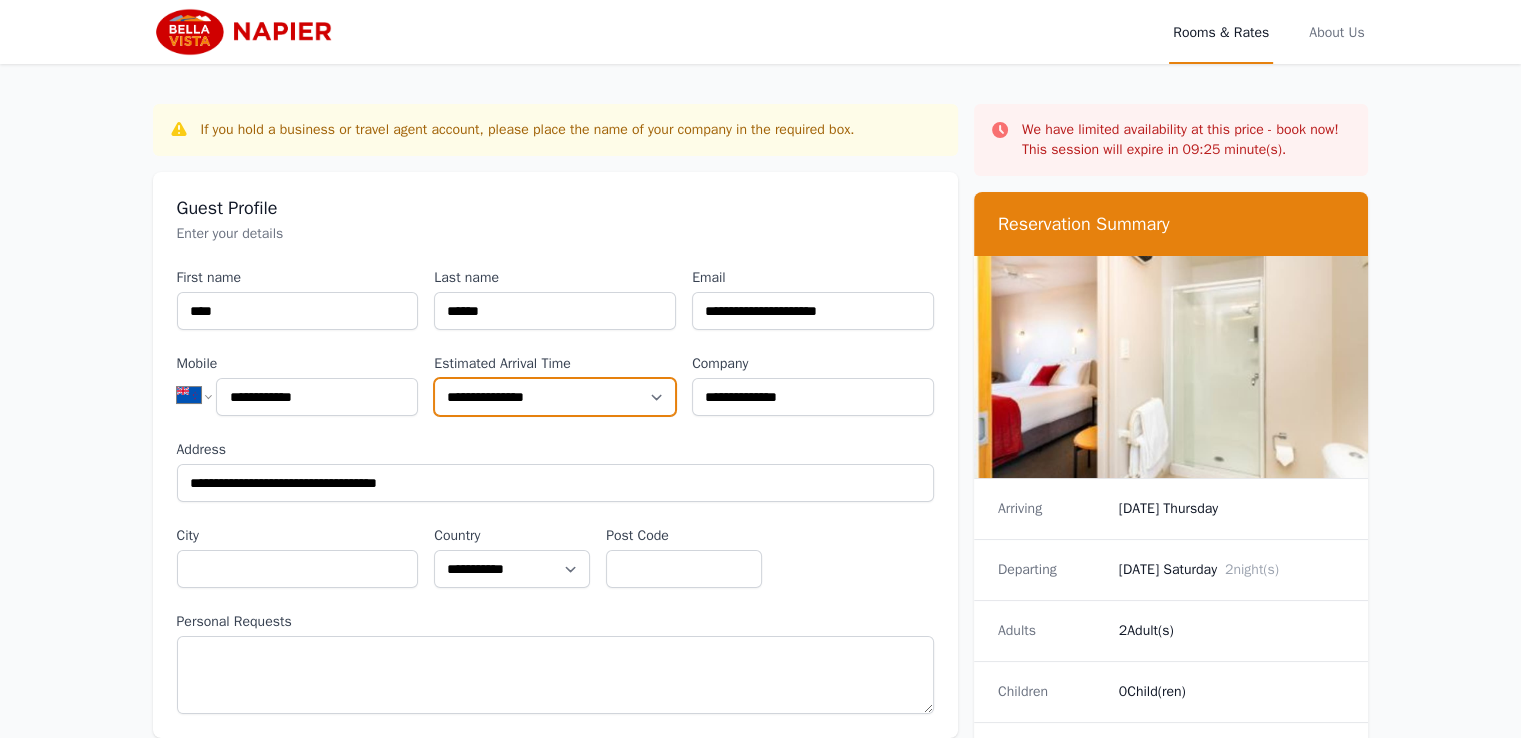 click on "Card number" at bounding box center [555, 397] 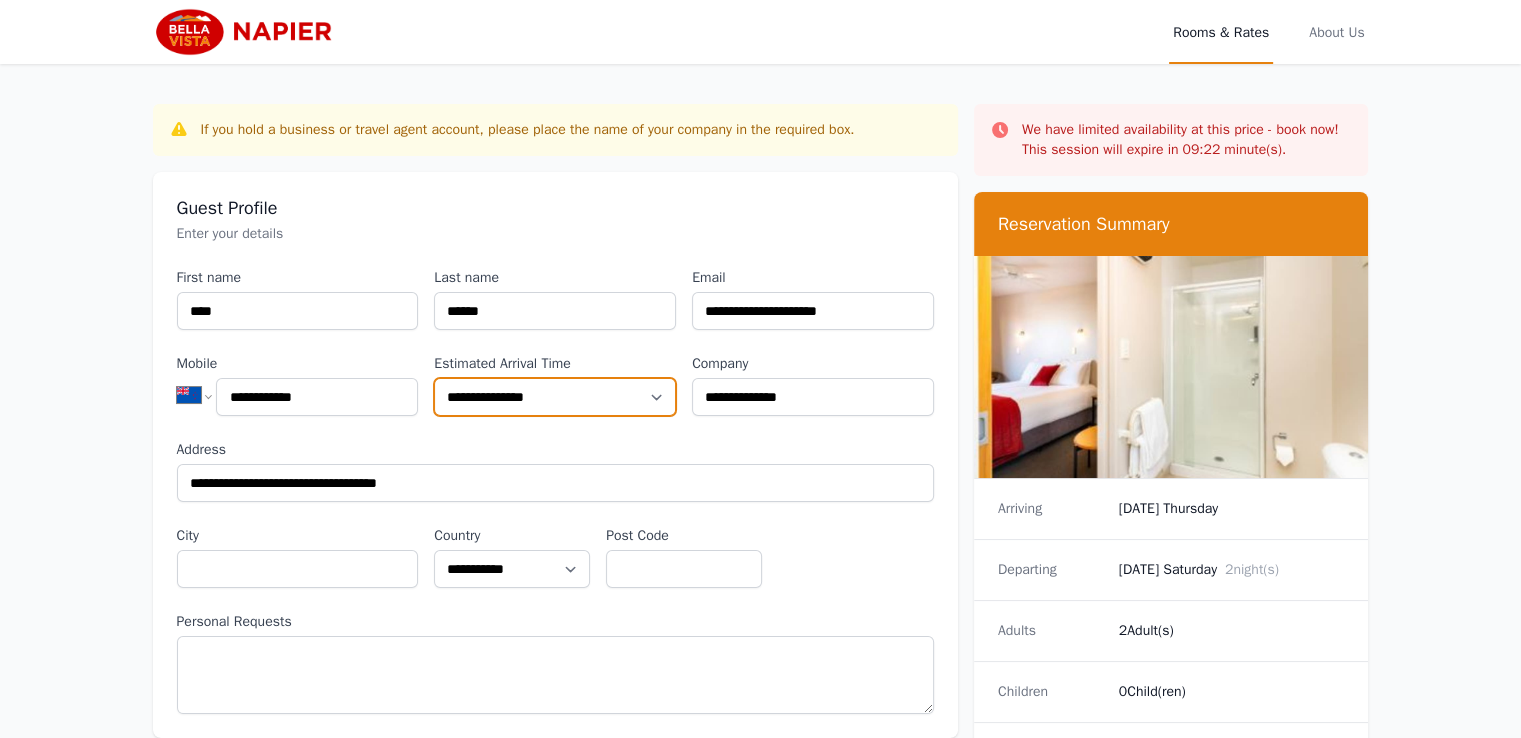 scroll, scrollTop: 100, scrollLeft: 0, axis: vertical 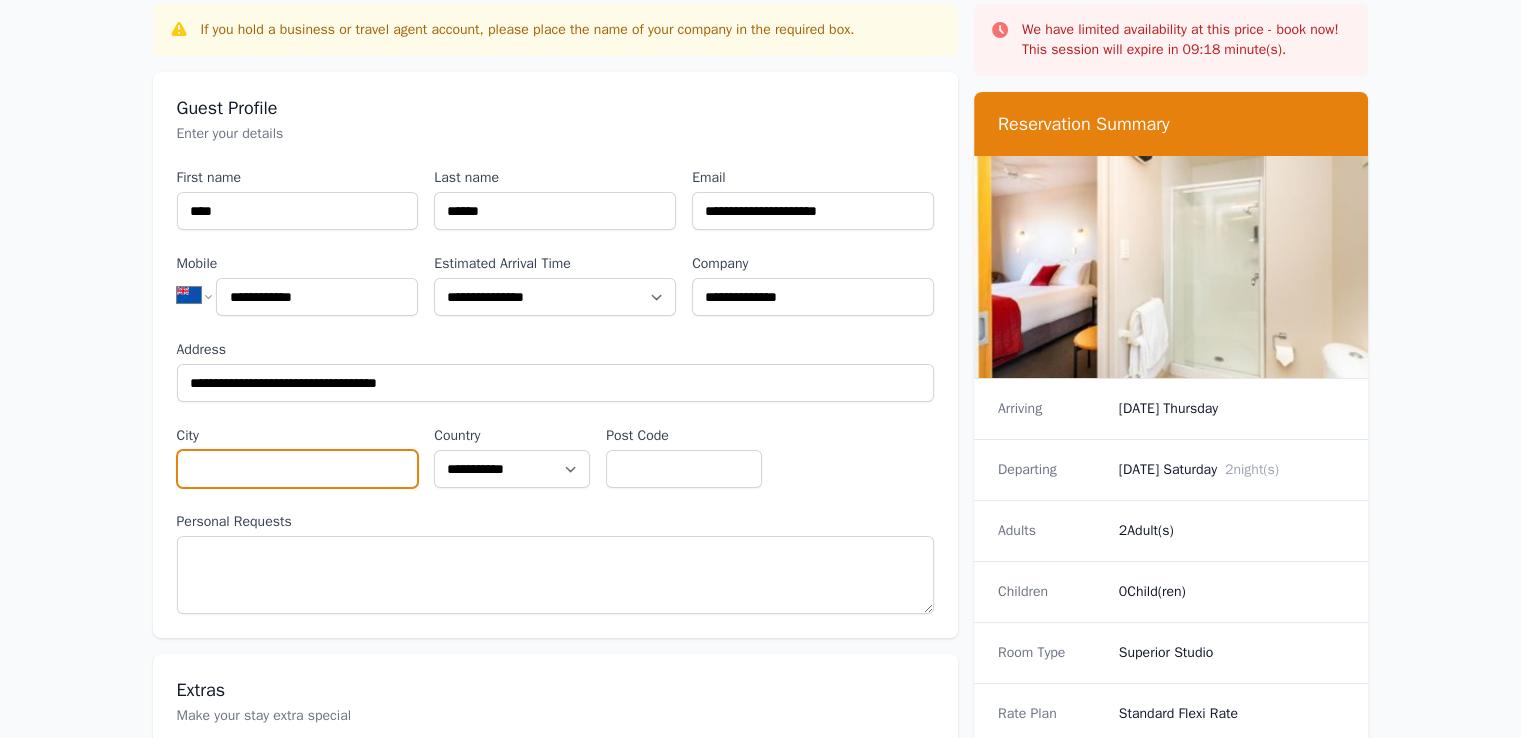 click on "City" at bounding box center (298, 469) 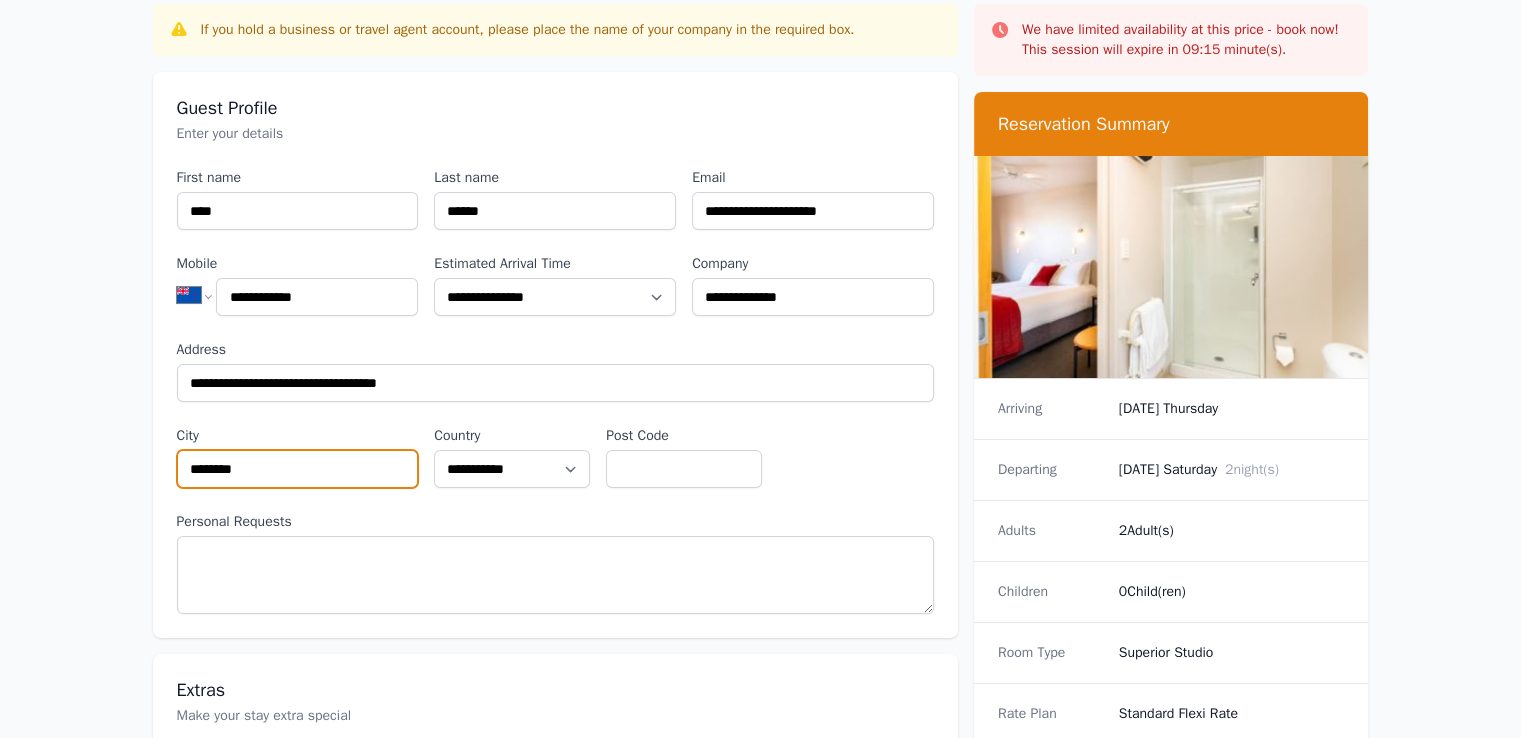 type on "********" 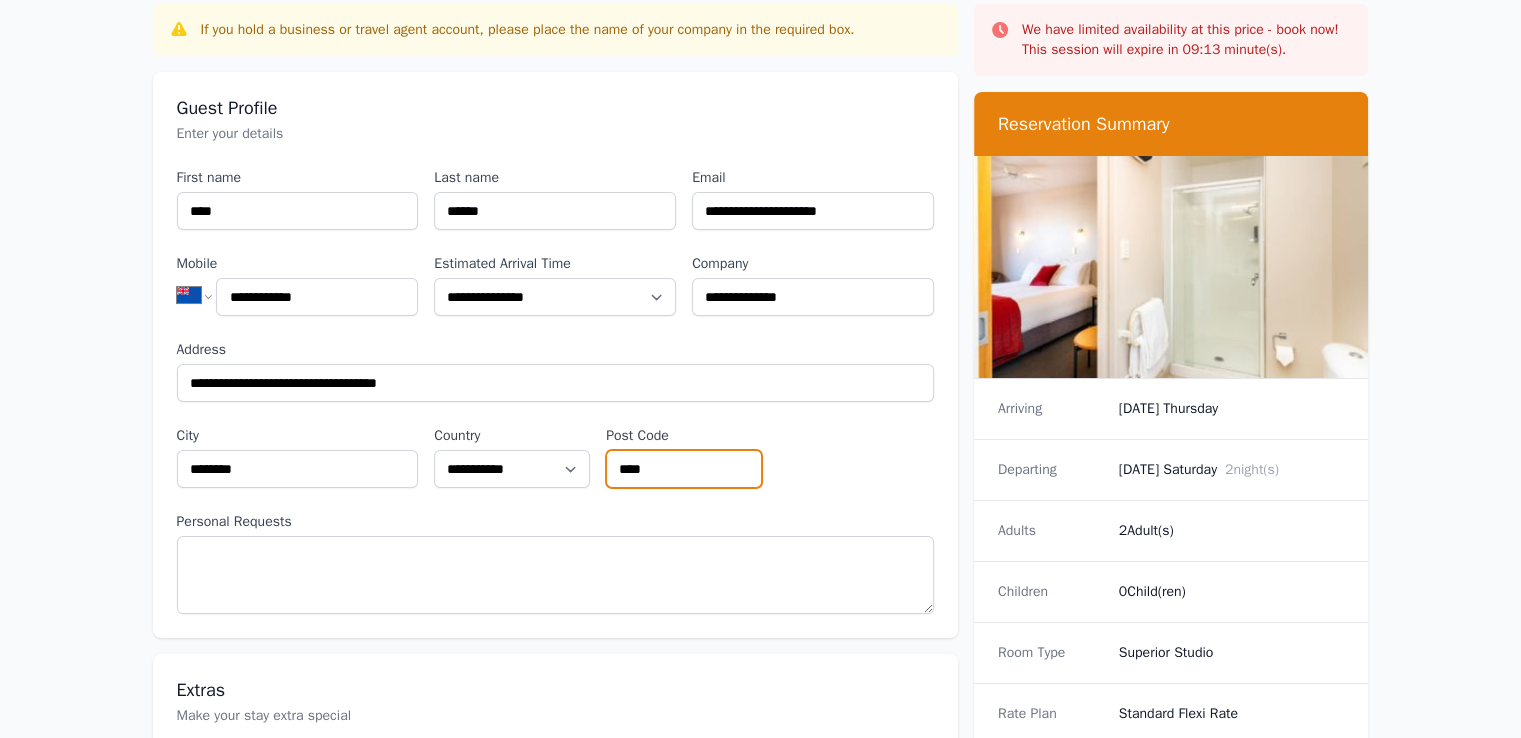type on "****" 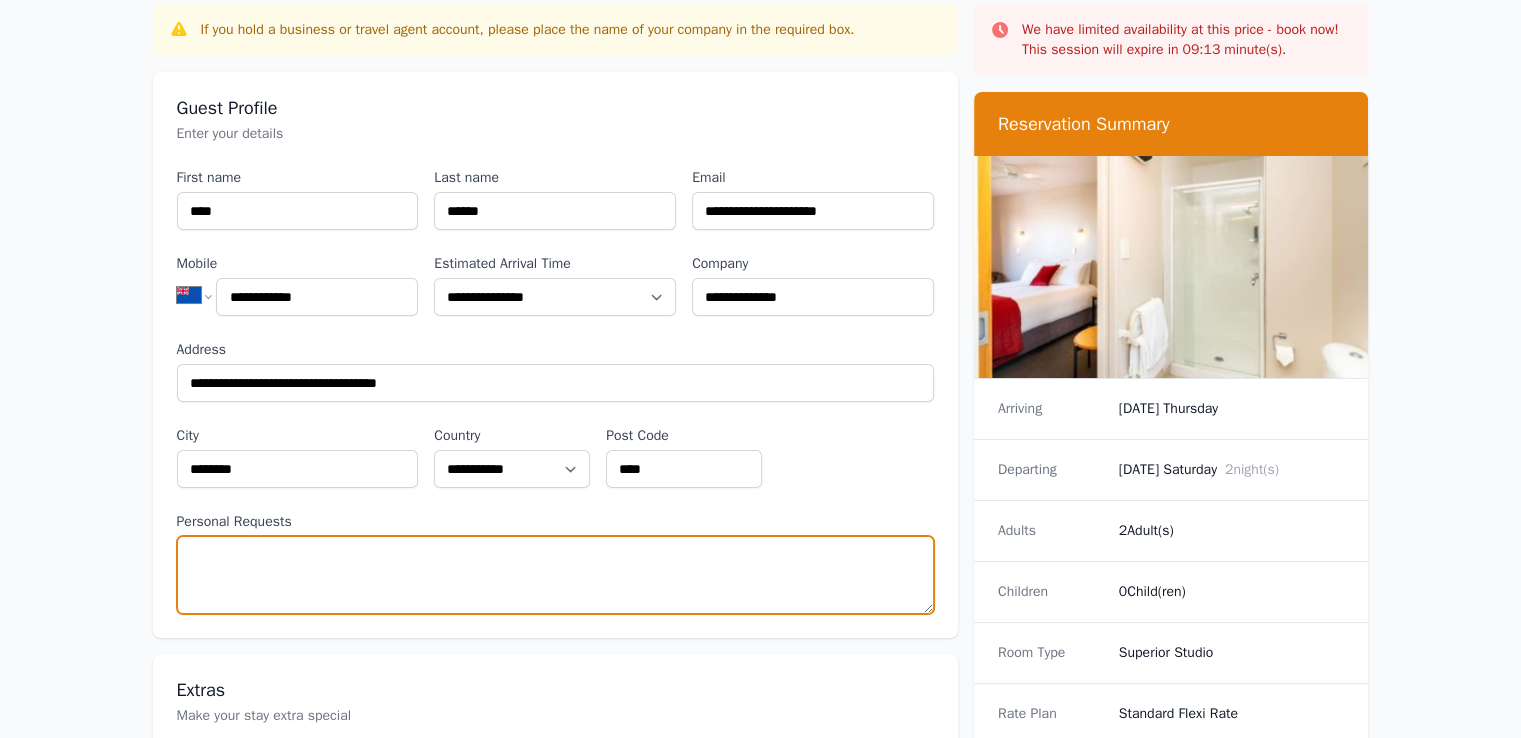 click on "Personal Requests" at bounding box center (555, 575) 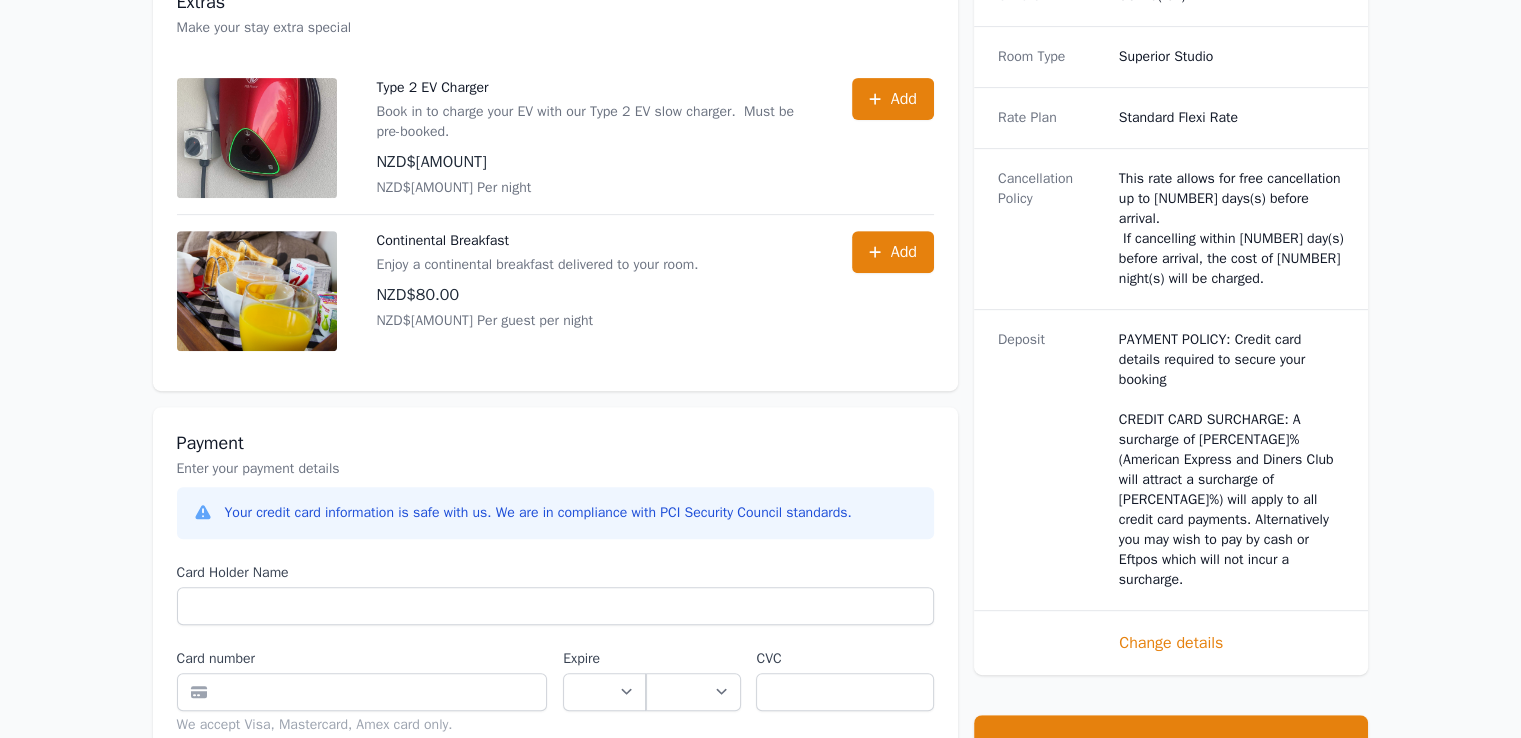 scroll, scrollTop: 800, scrollLeft: 0, axis: vertical 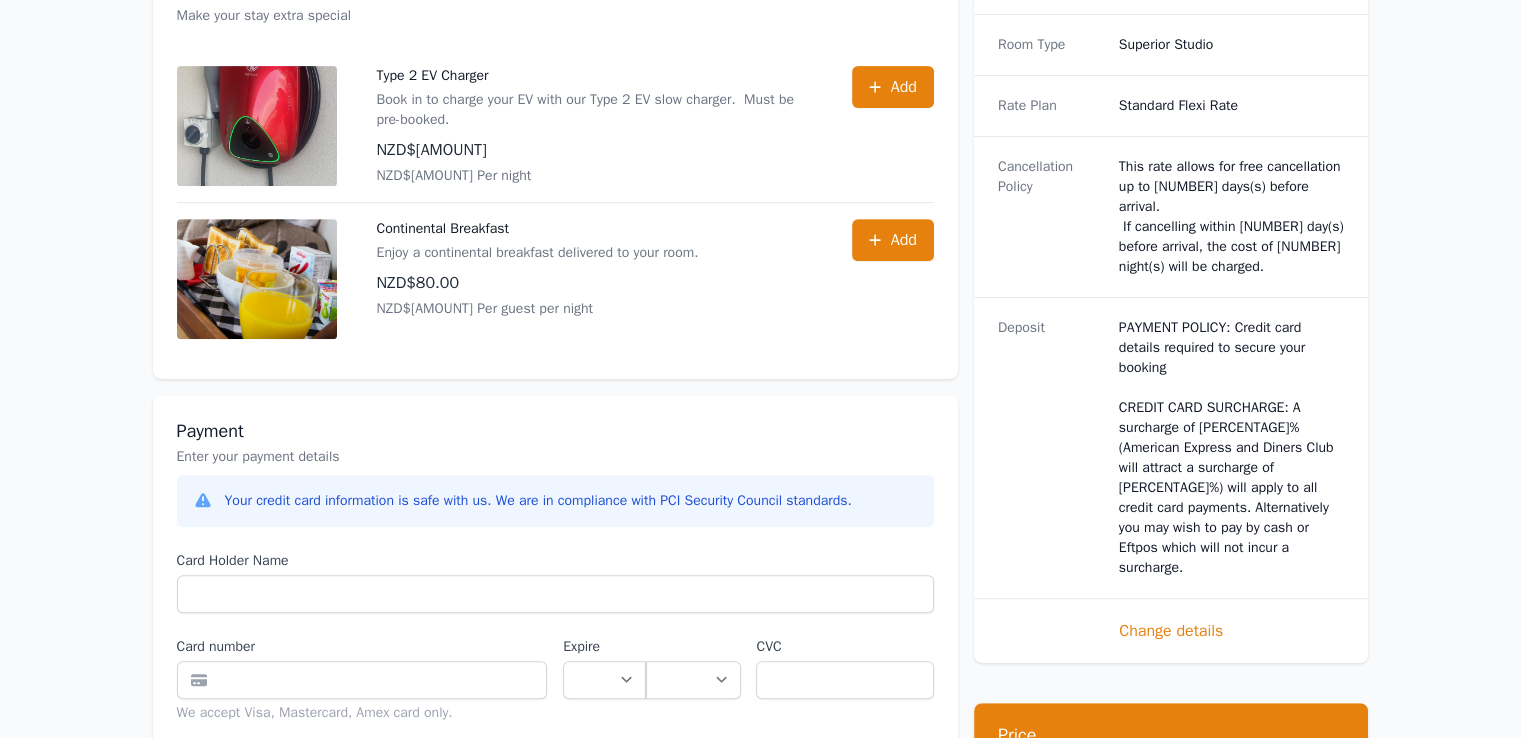 type on "**********" 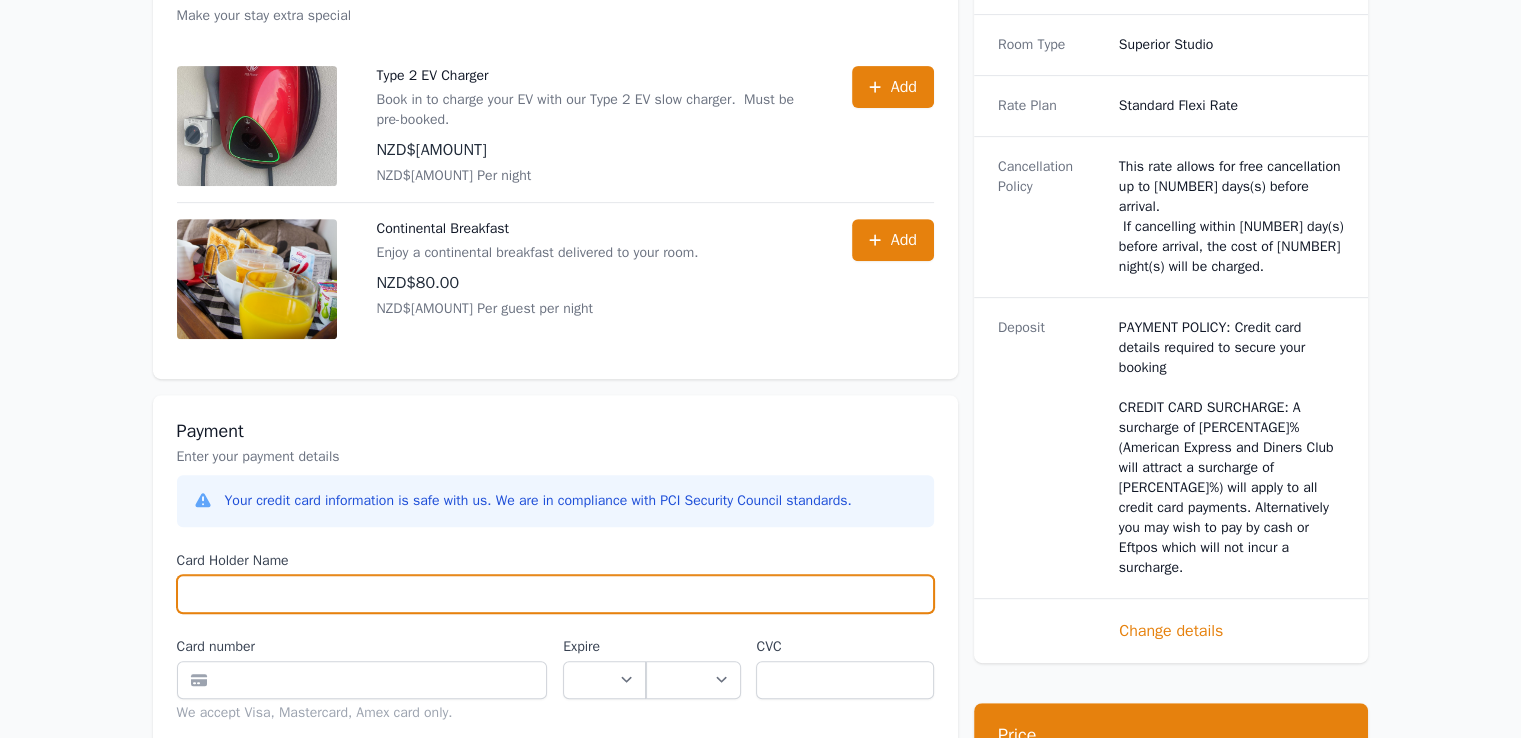 click on "Card Holder Name" at bounding box center [555, 594] 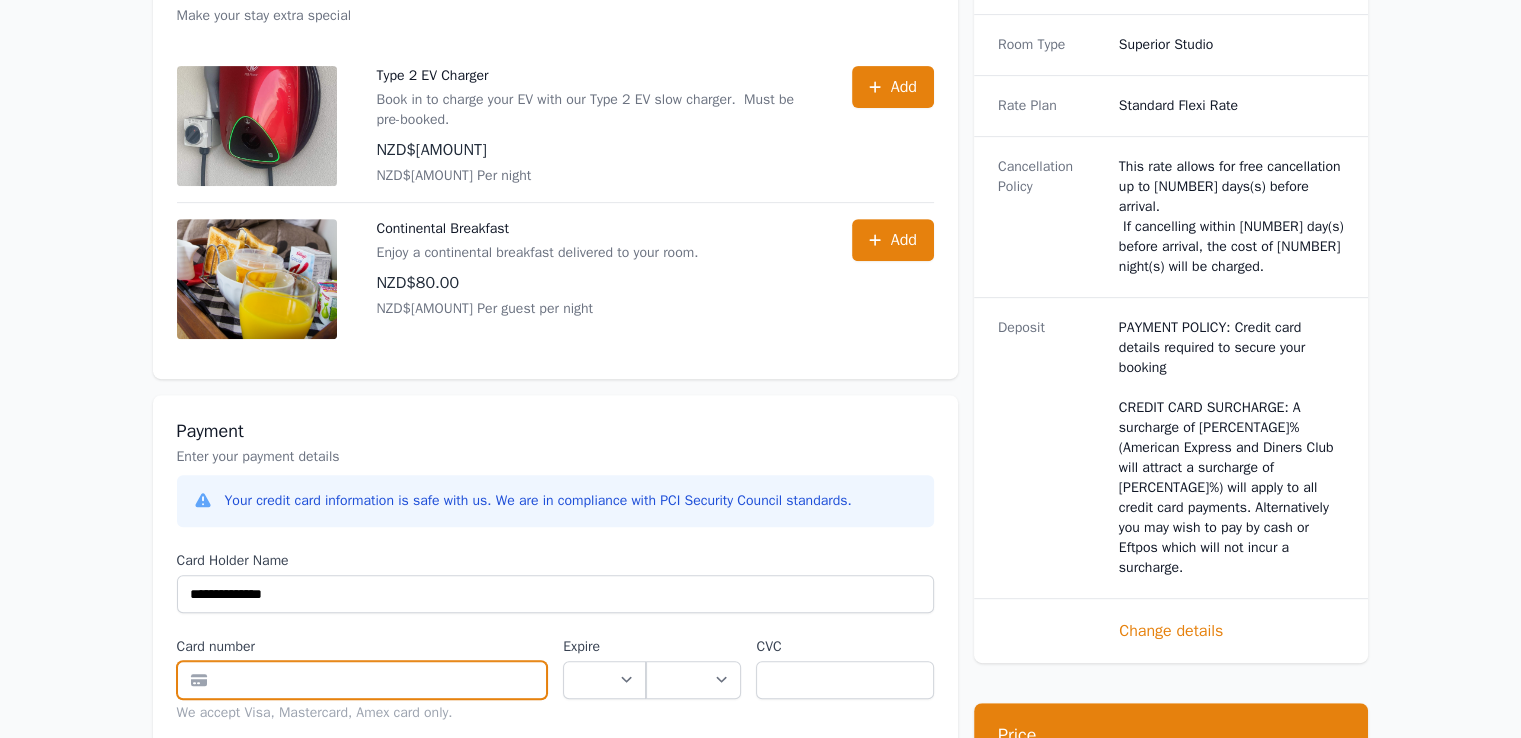 type on "**********" 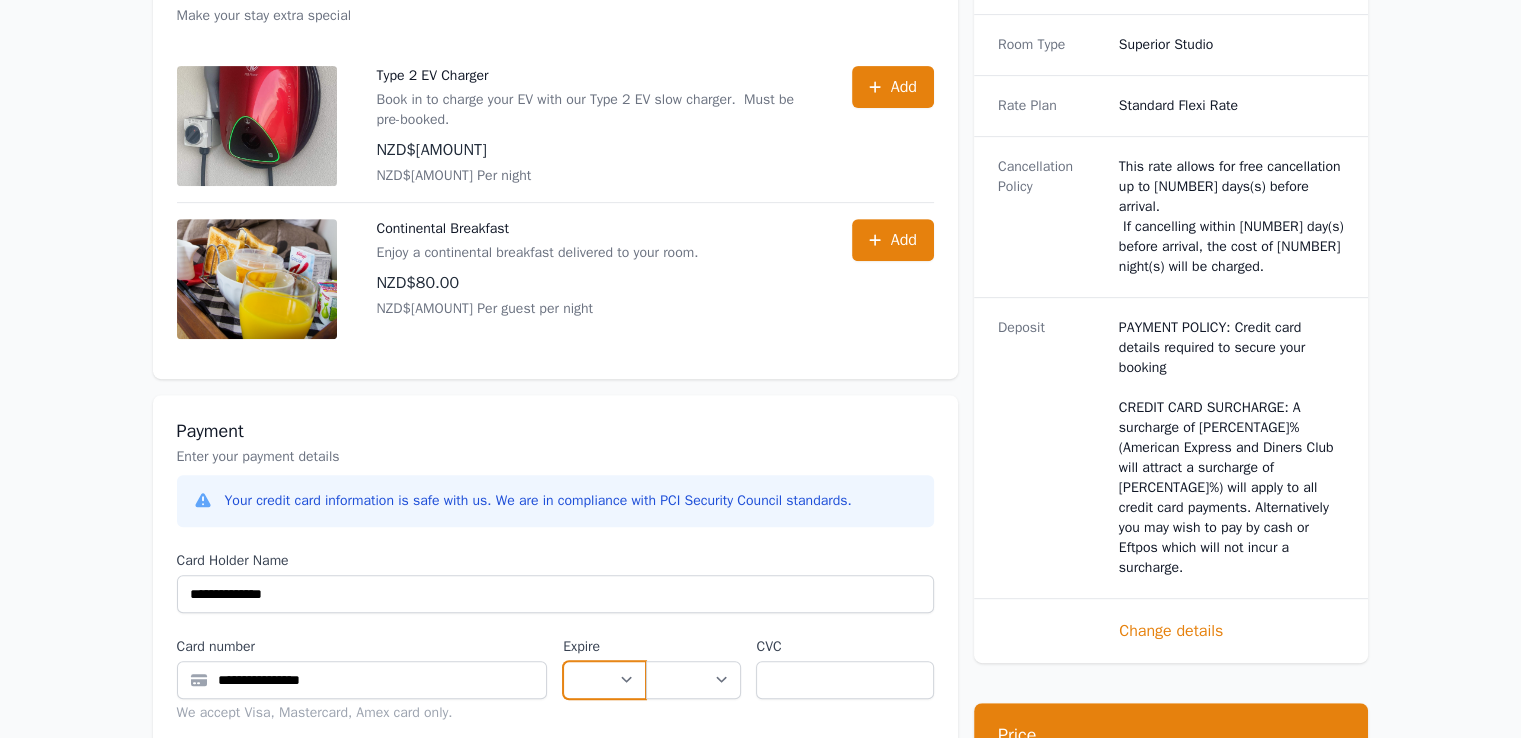 select on "**" 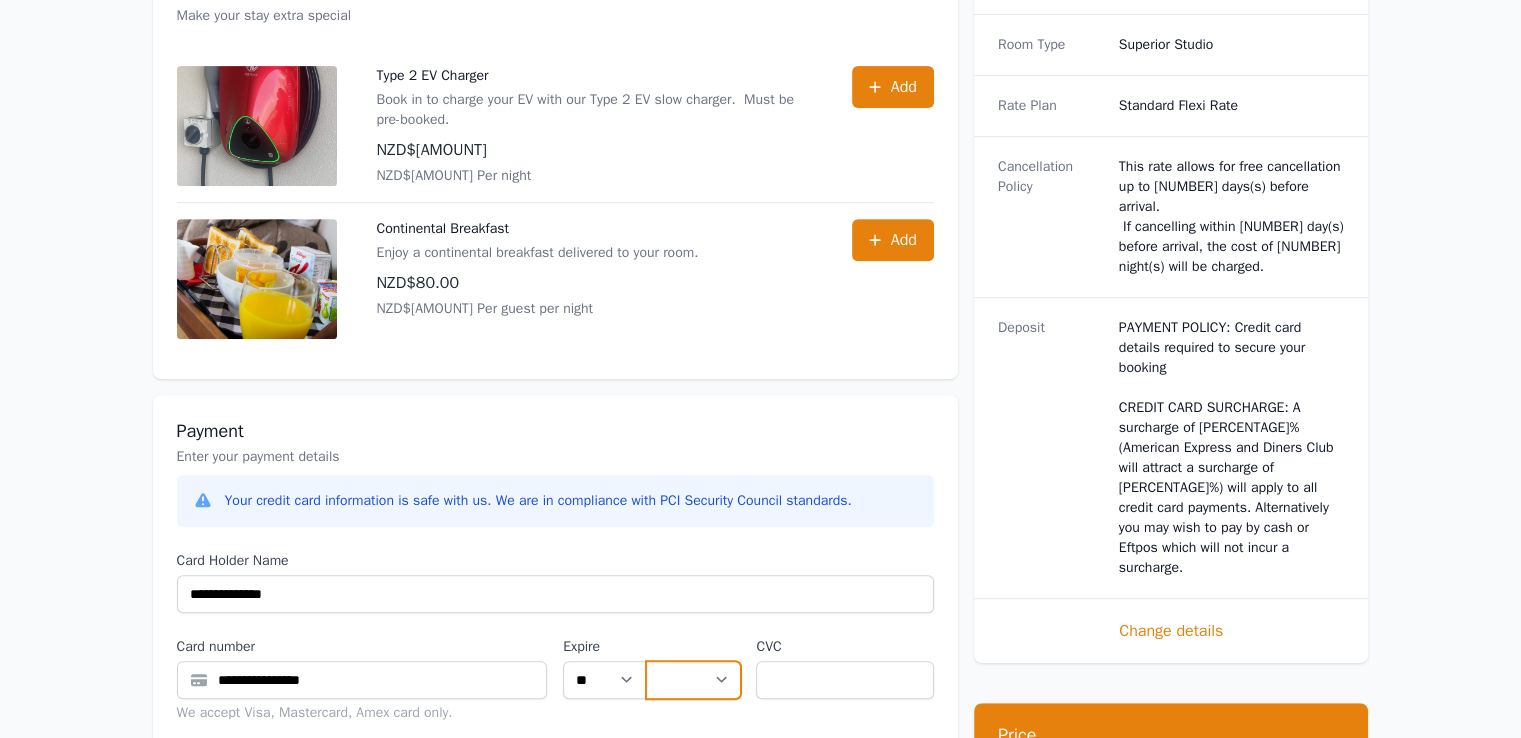 select on "**" 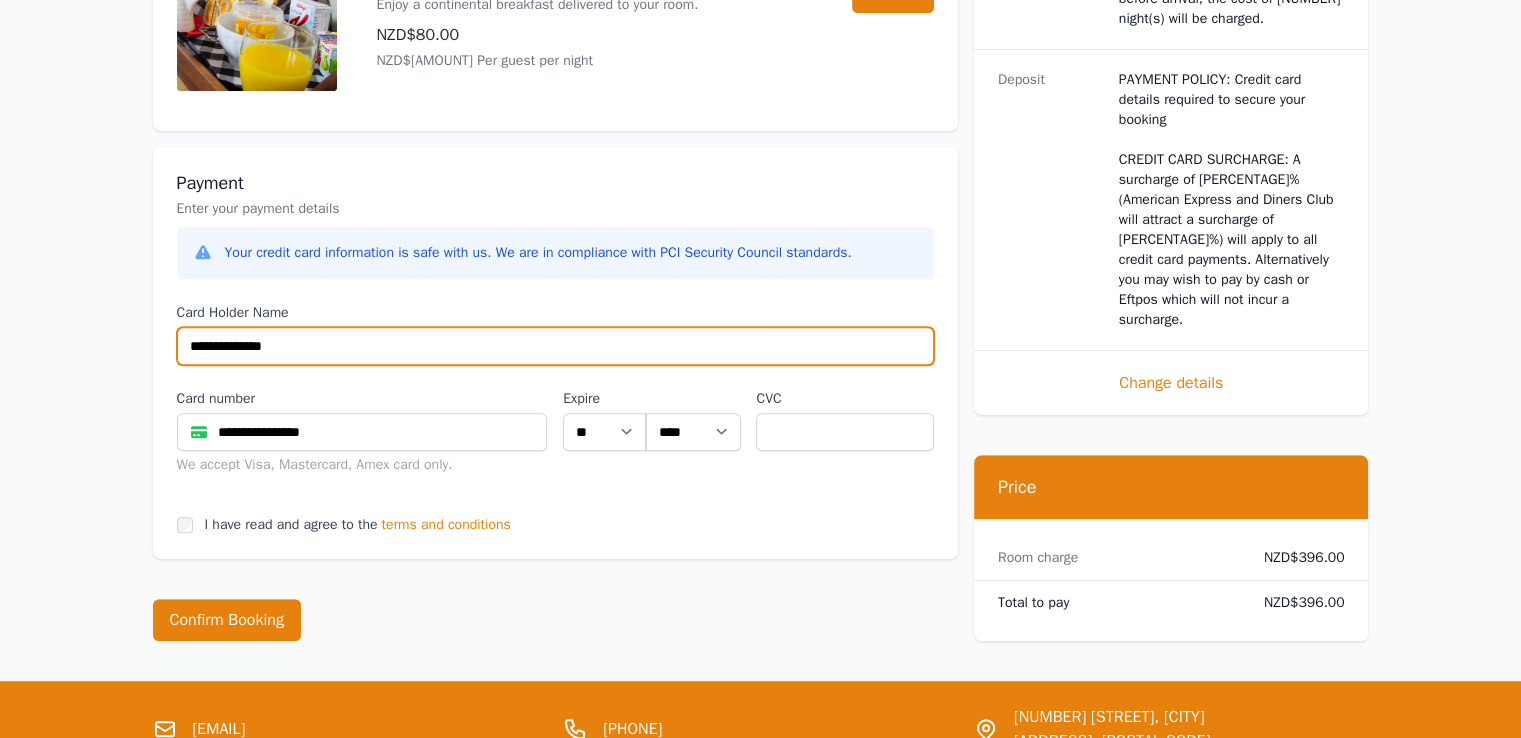 scroll, scrollTop: 1000, scrollLeft: 0, axis: vertical 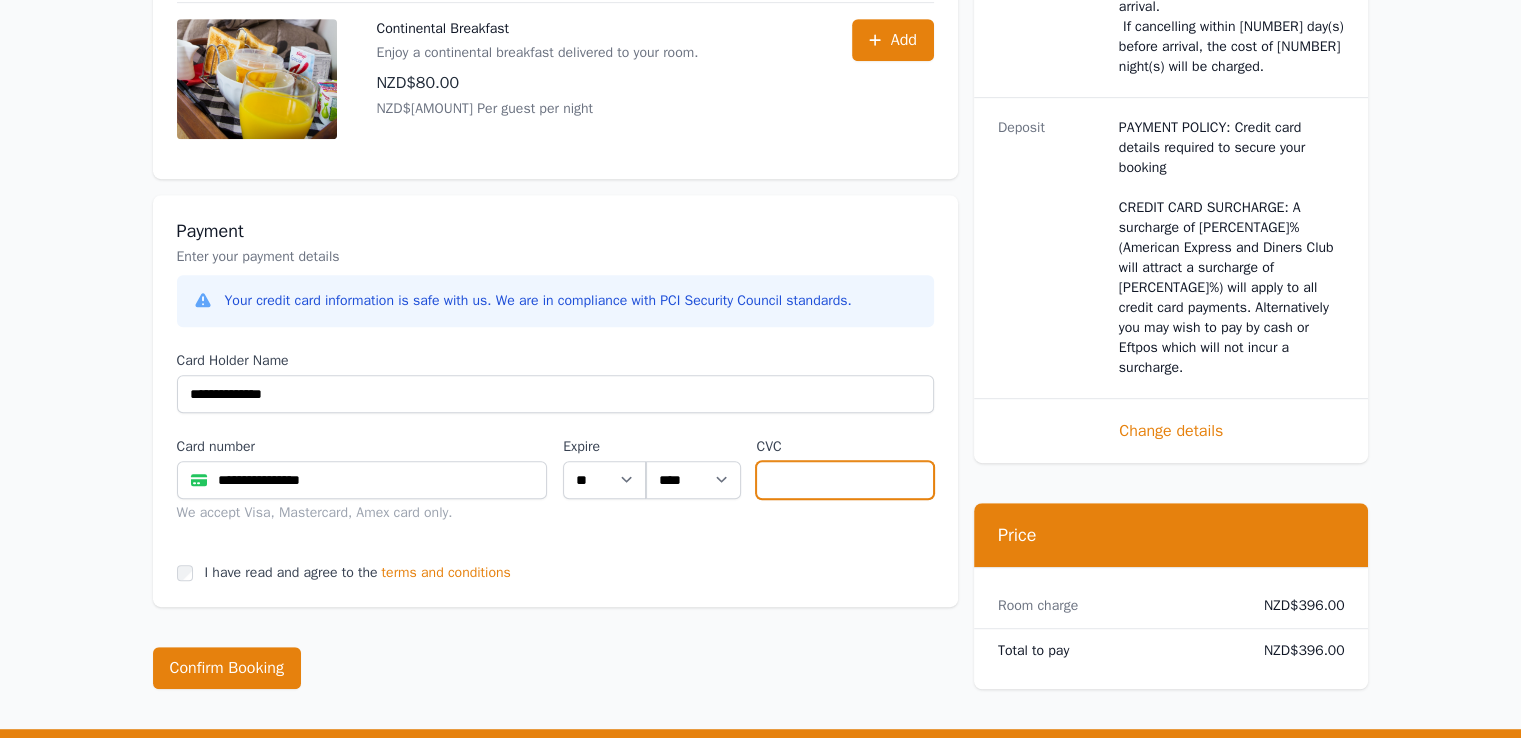 click at bounding box center (844, 480) 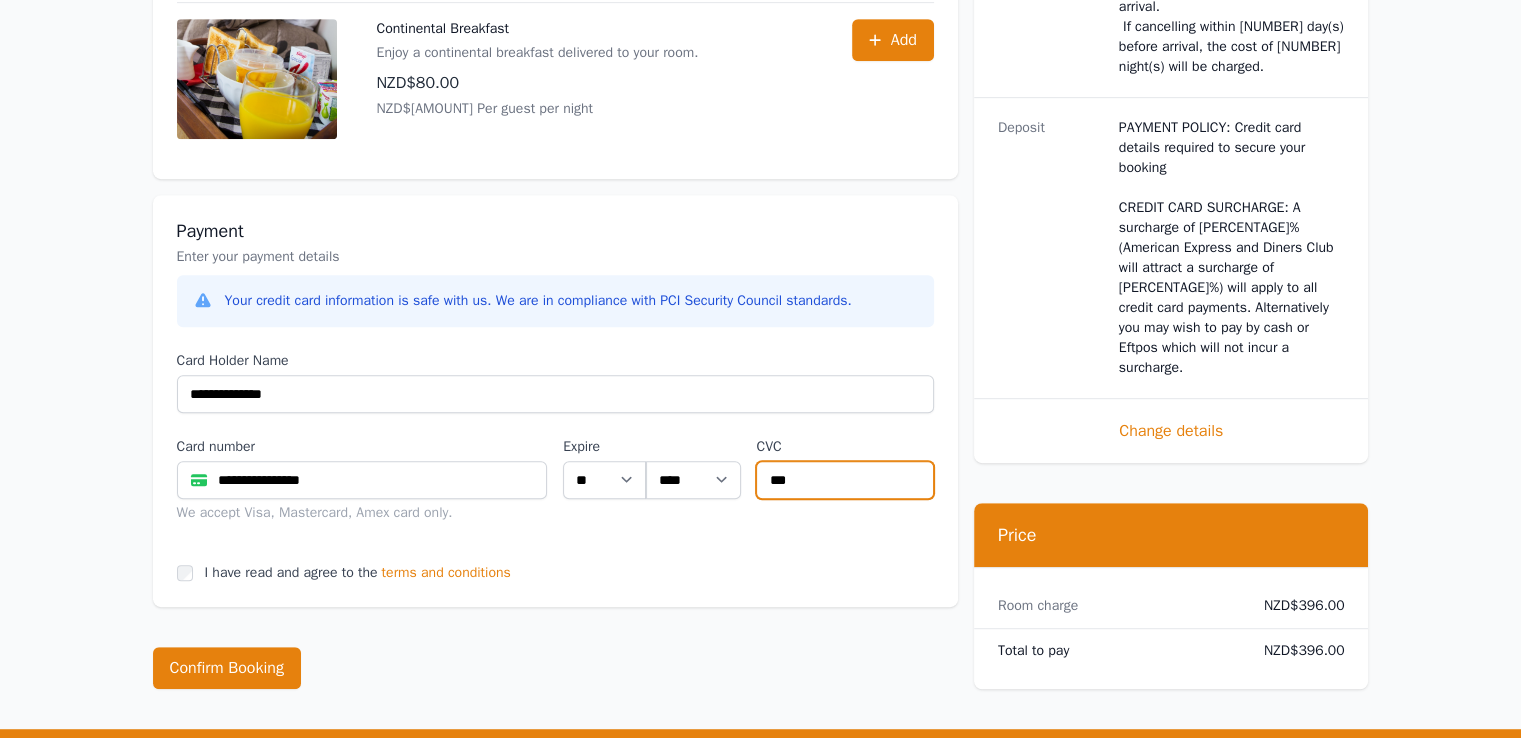 type on "***" 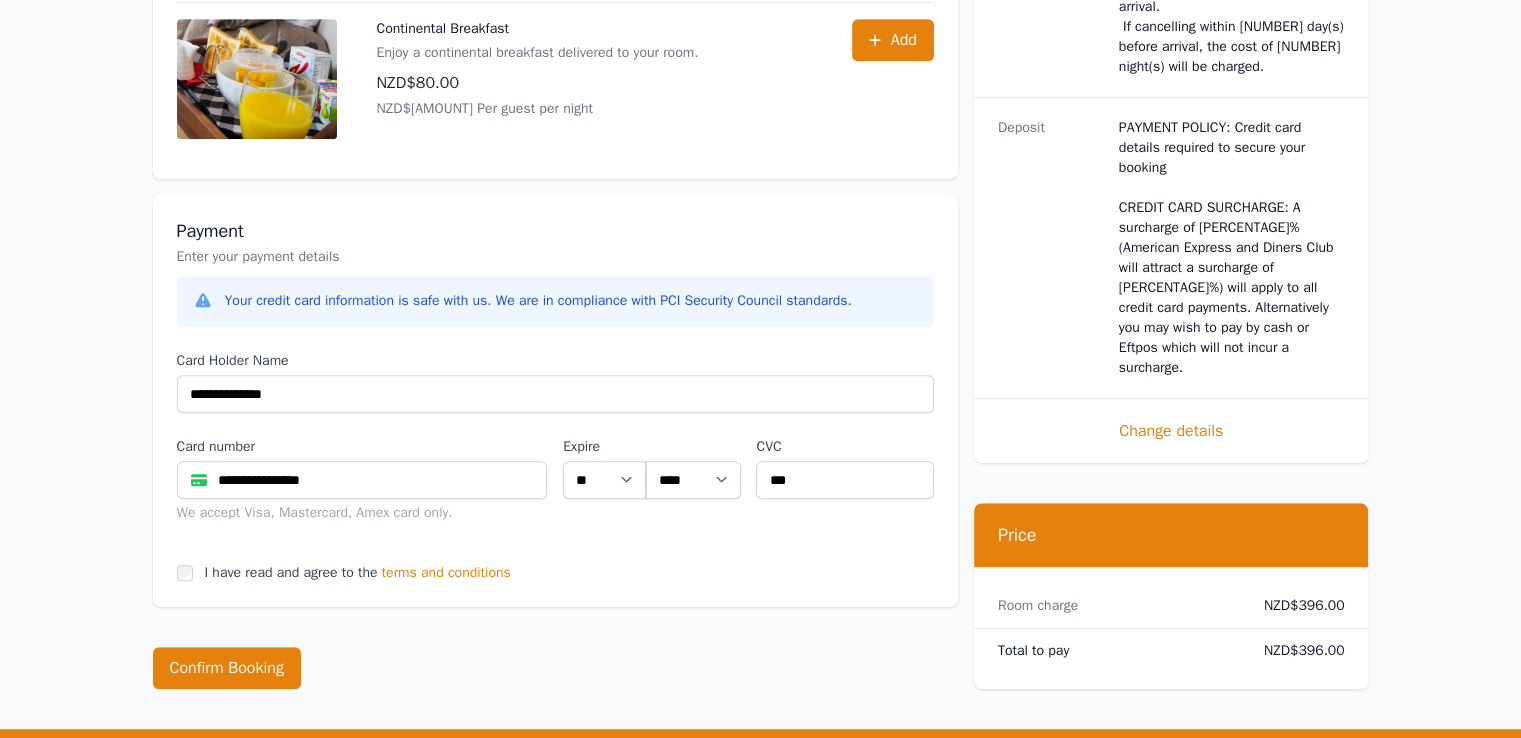 click on "Payment Enter your payment details Your credit card information is safe with us. We are in compliance with PCI Security Council standards. Card Holder Name [NAME] Card number [CARD NUMBER] We accept Visa, Mastercard, Amex card only. Expire [DATE] [DATE] [DATE] [DATE] CVC [CVC] I have read and agree to the terms and conditions" at bounding box center (555, 401) 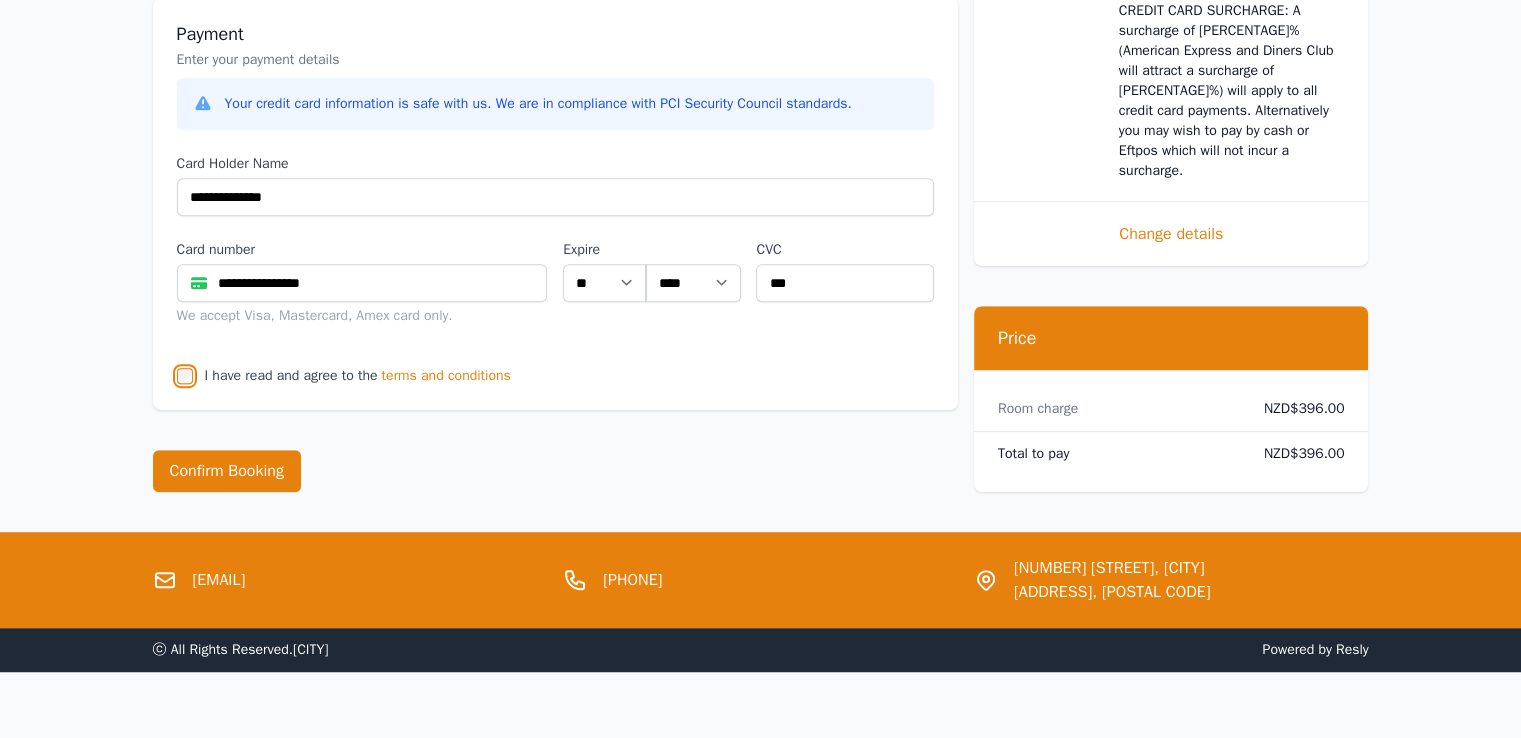scroll, scrollTop: 1200, scrollLeft: 0, axis: vertical 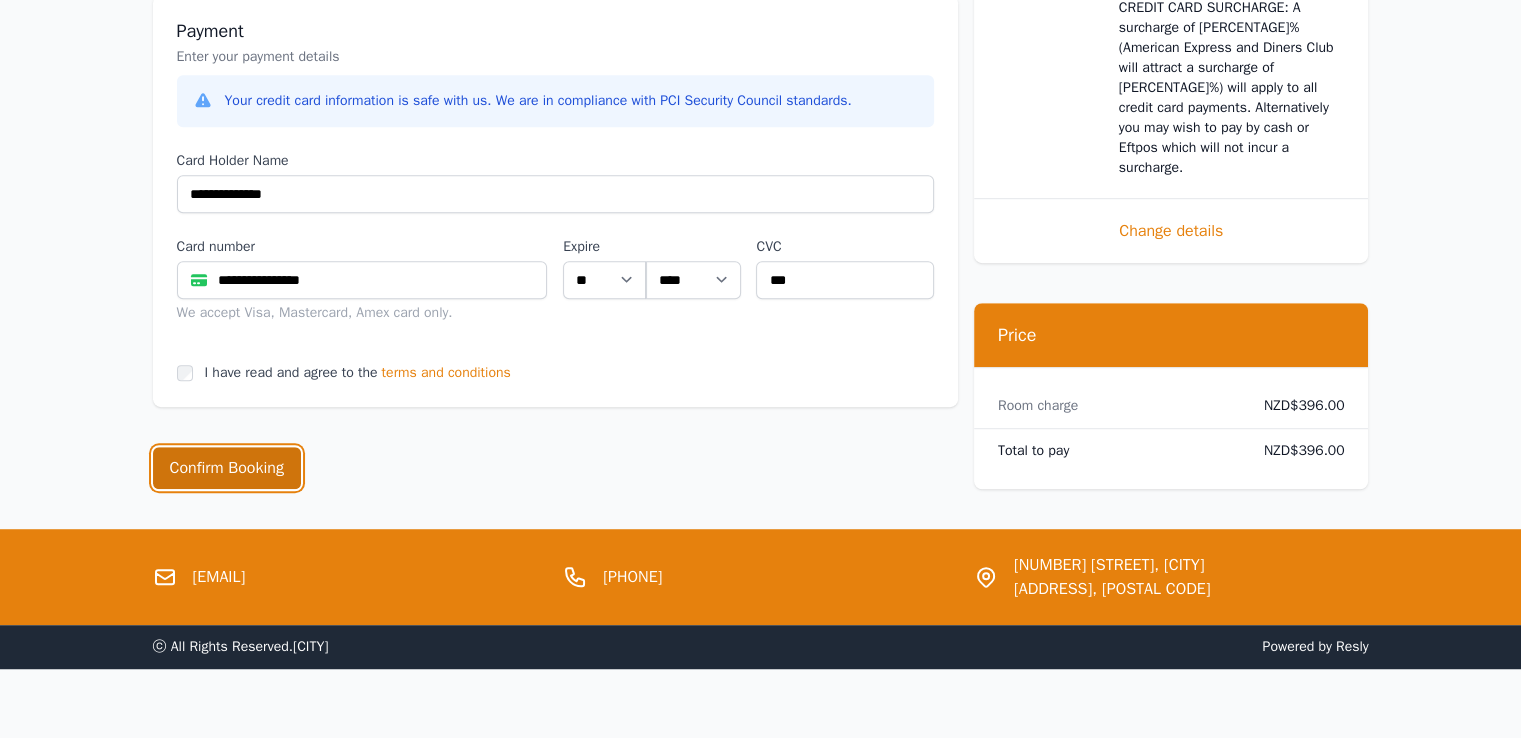click on "Confirm Booking" at bounding box center (227, 468) 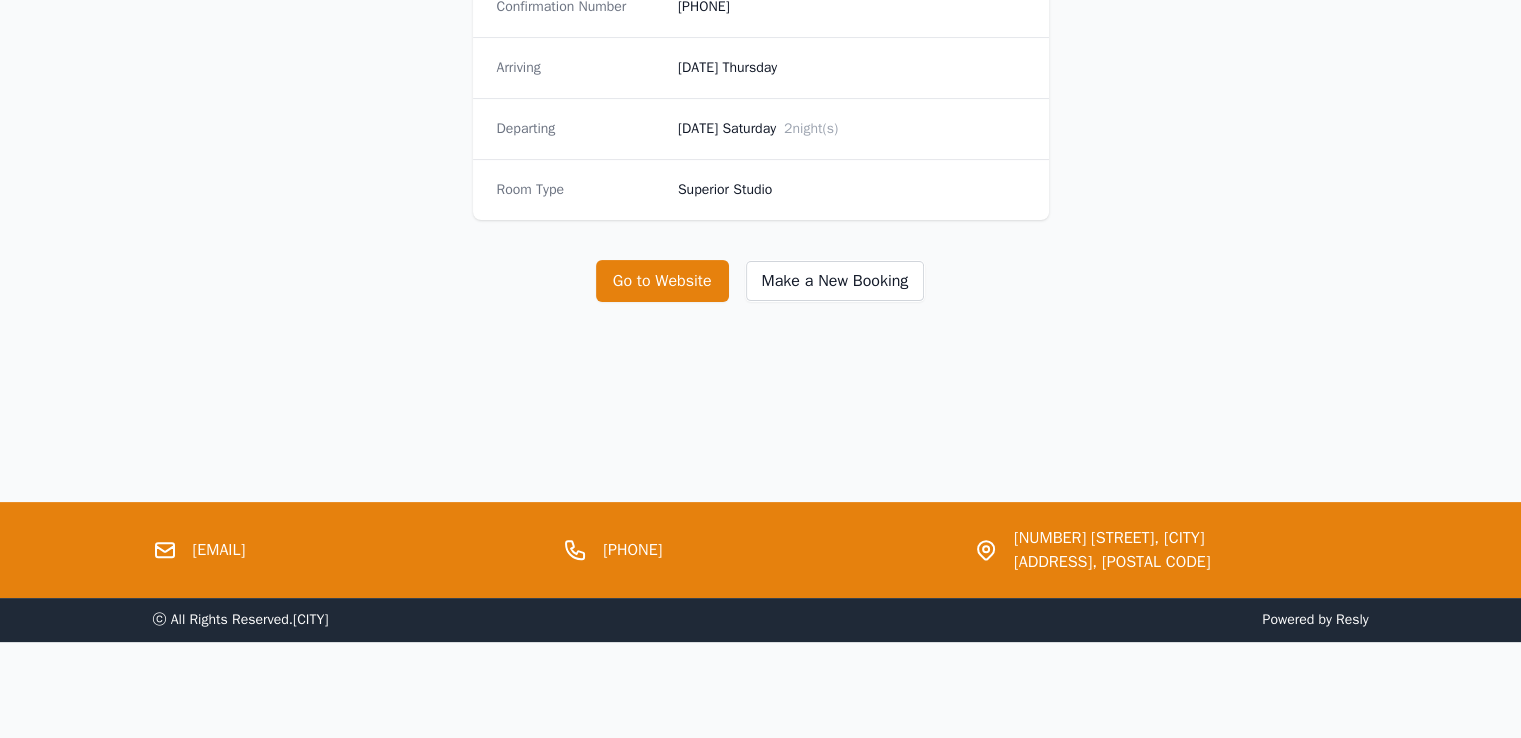 scroll, scrollTop: 0, scrollLeft: 0, axis: both 